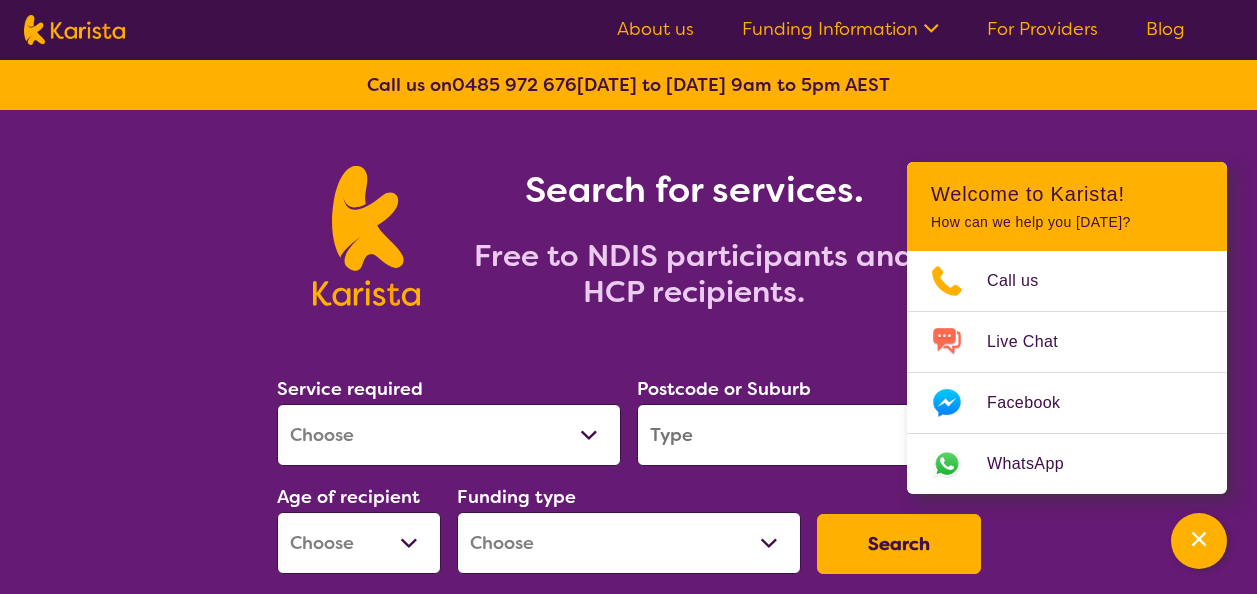 scroll, scrollTop: 0, scrollLeft: 0, axis: both 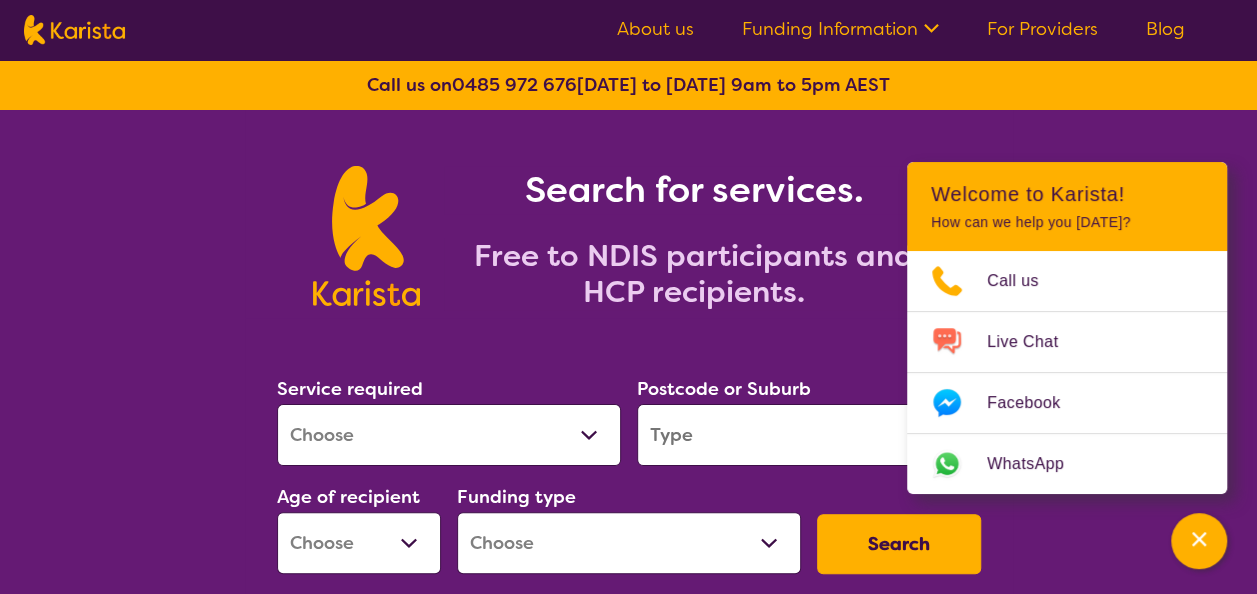 click on "Search for services. Free to NDIS participants and HCP recipients." at bounding box center (628, 214) 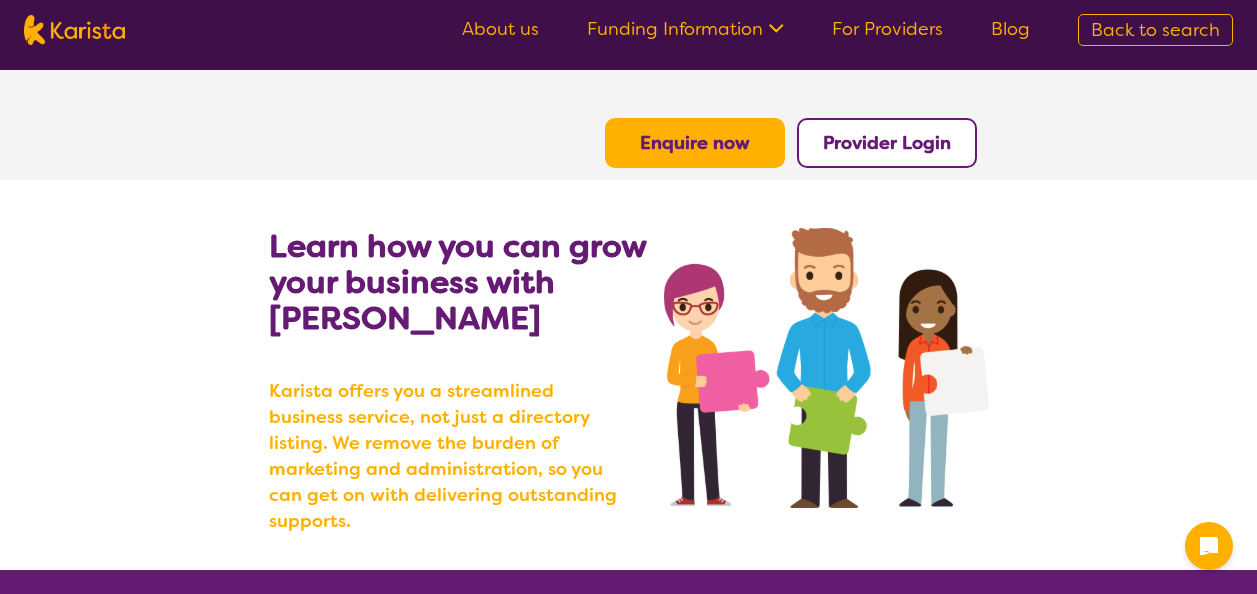 scroll, scrollTop: 0, scrollLeft: 0, axis: both 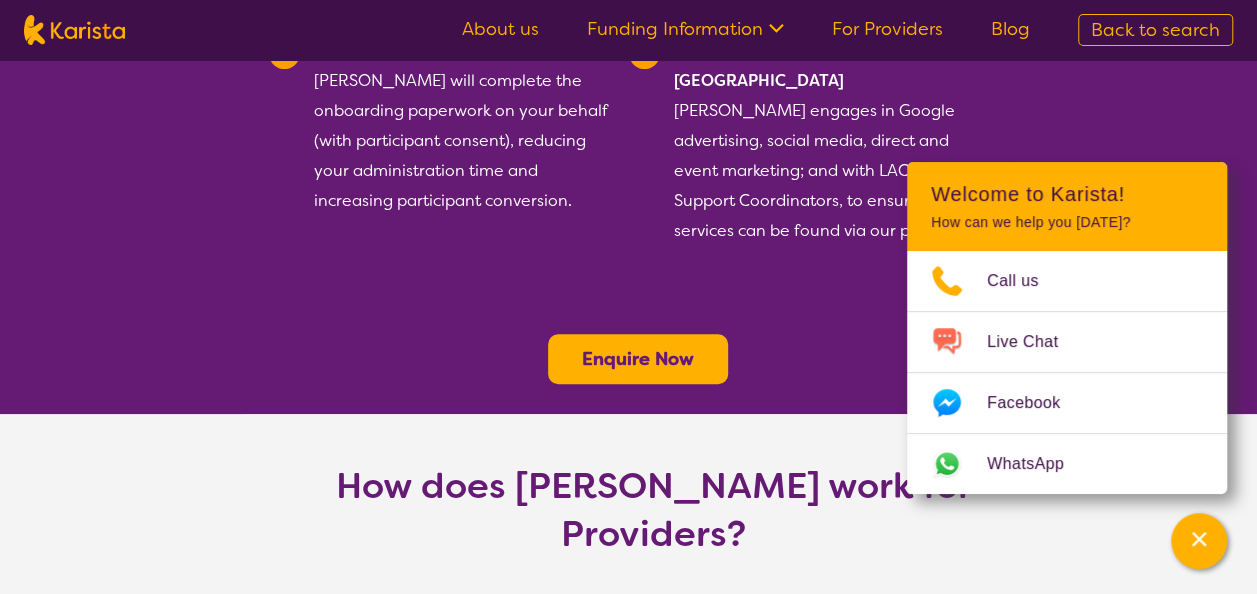 click on "Enquire Now" at bounding box center [638, 359] 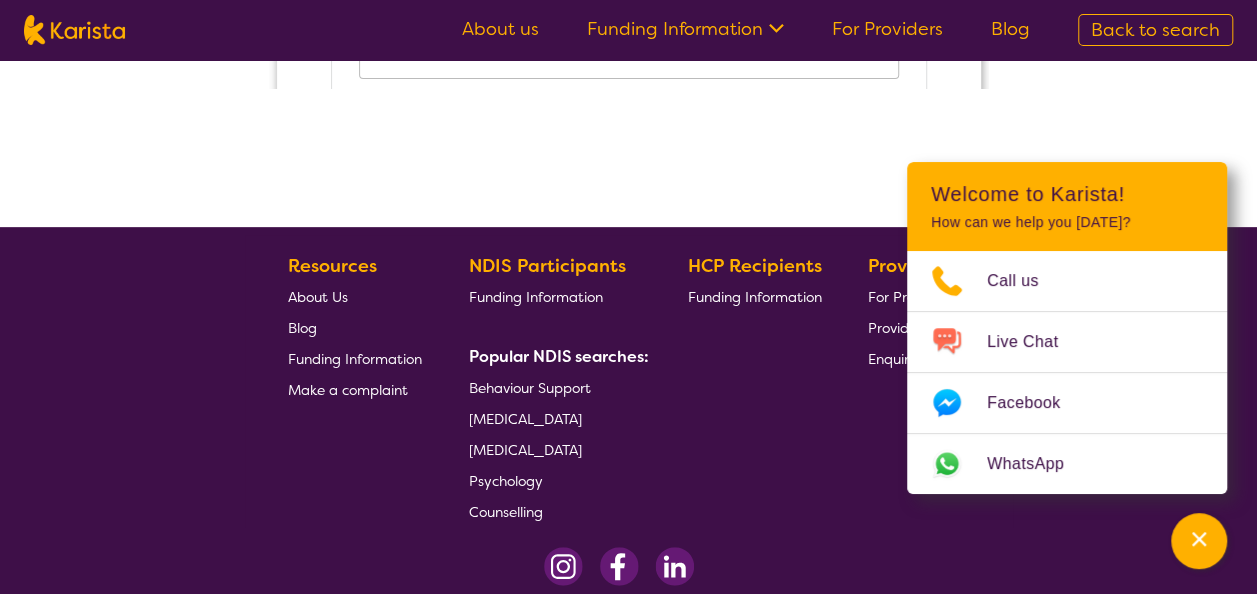 scroll, scrollTop: 0, scrollLeft: 0, axis: both 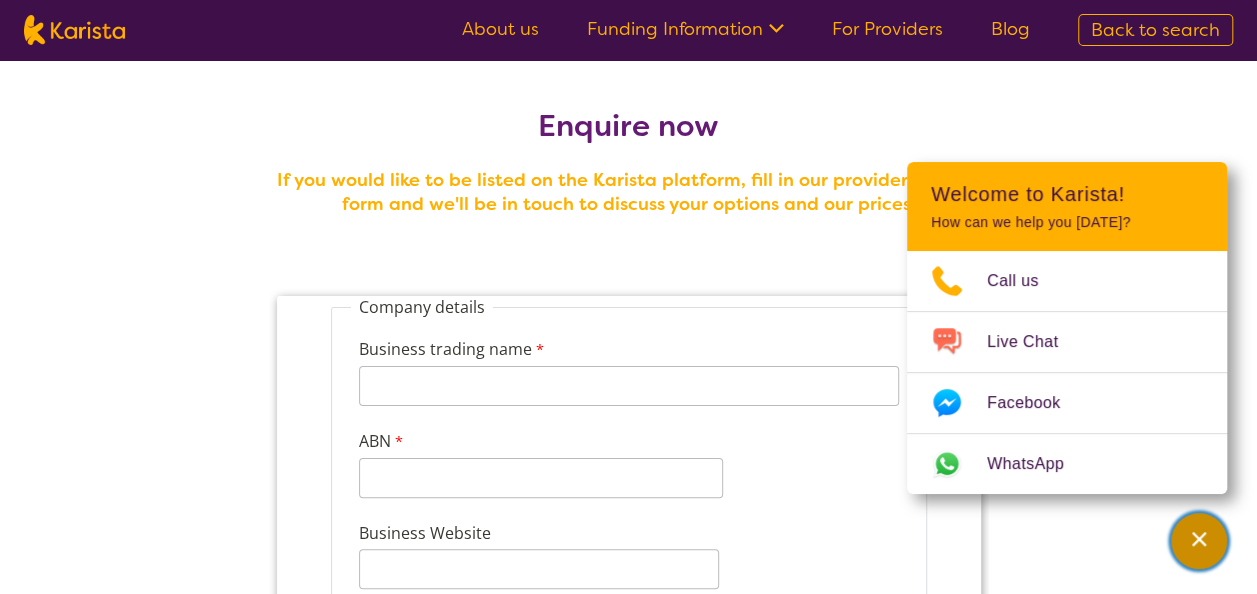 click 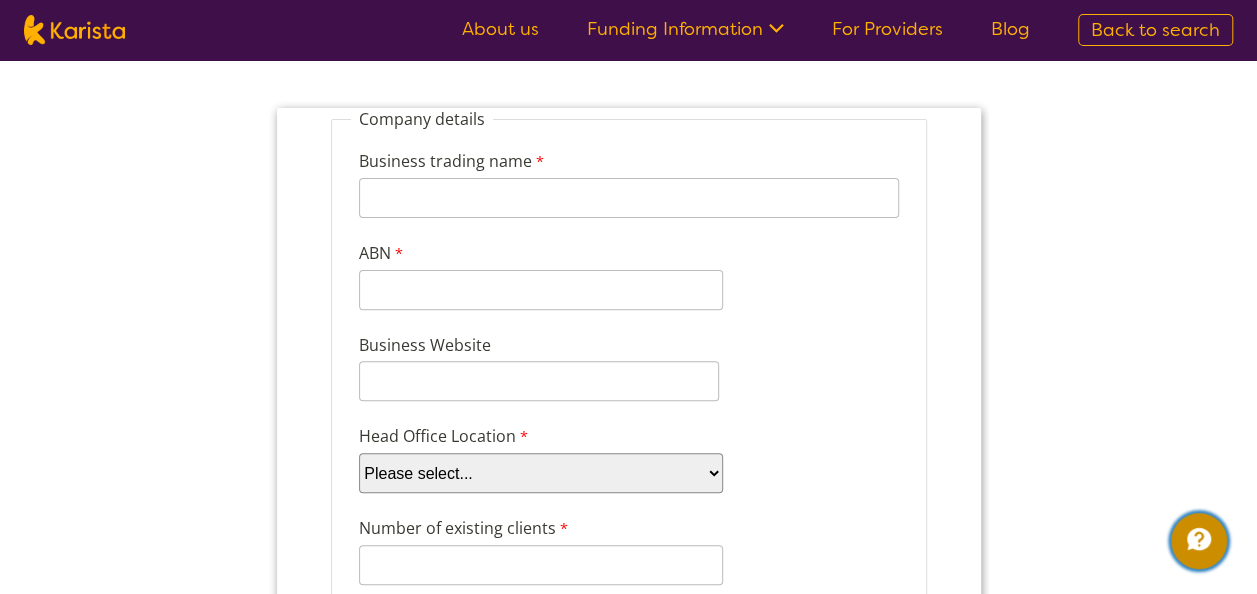 scroll, scrollTop: 184, scrollLeft: 0, axis: vertical 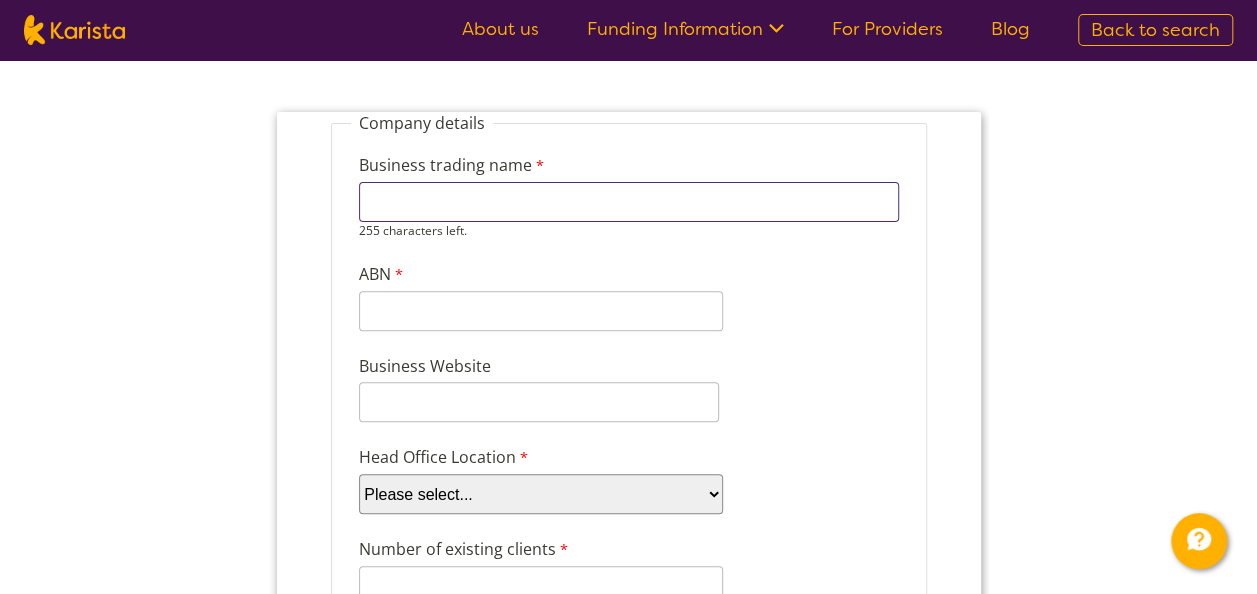 click on "Business trading name" at bounding box center (628, 202) 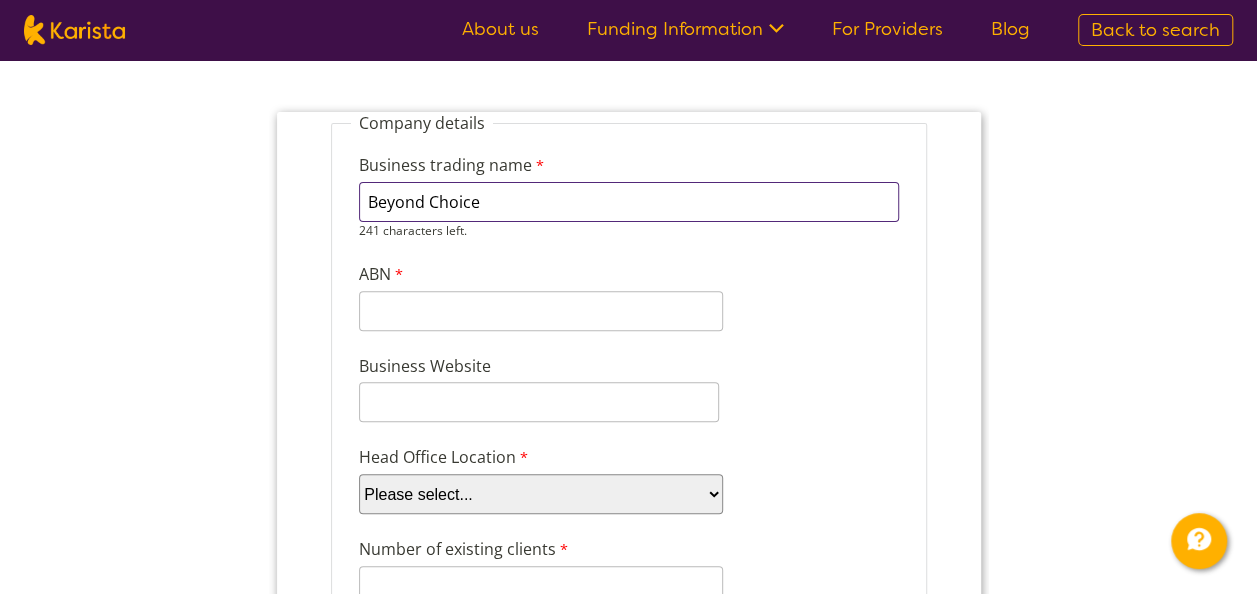 type on "Beyond Choice" 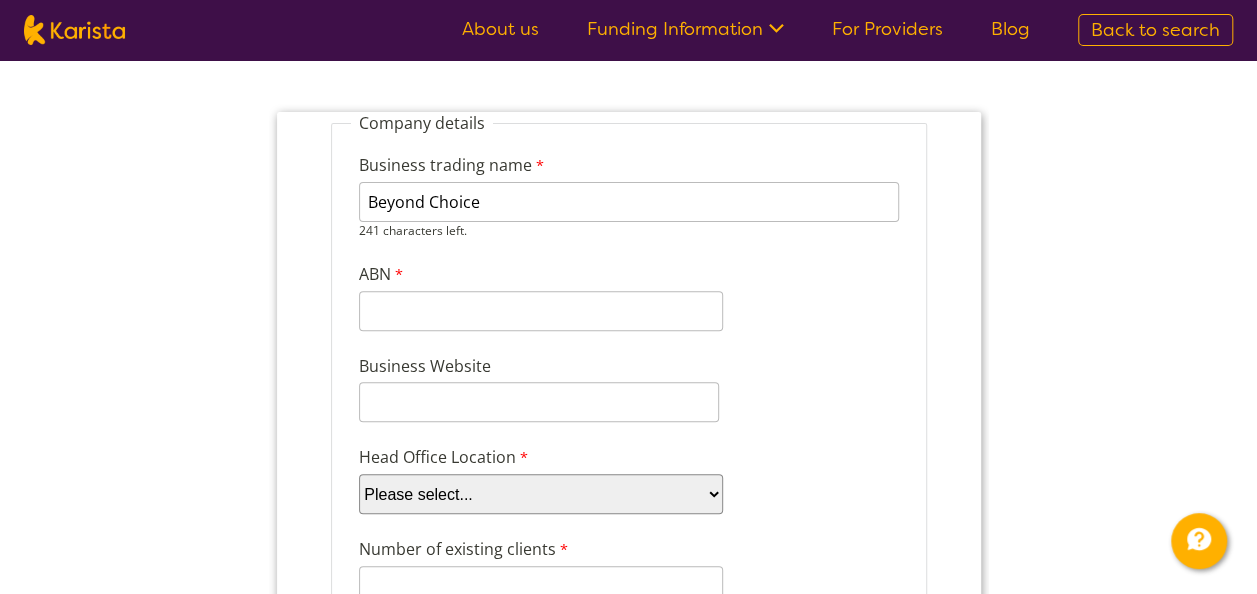 click on "Business trading name Beyond Choice 241 characters left.
ABN 11 characters left." at bounding box center (628, 234) 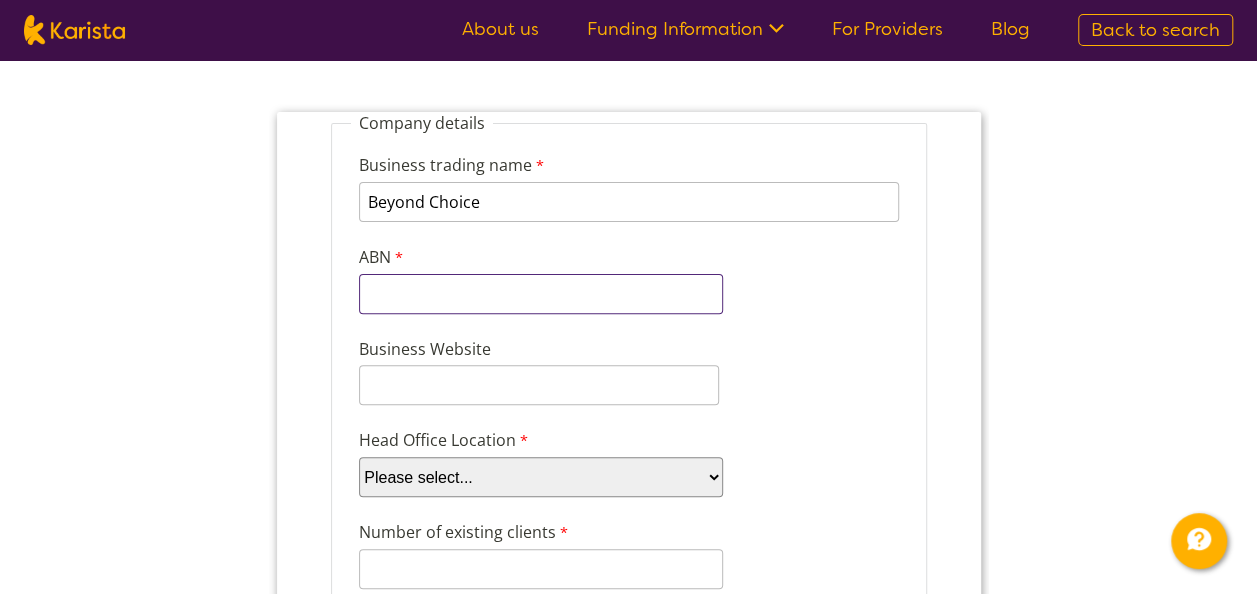 click on "ABN" at bounding box center [540, 294] 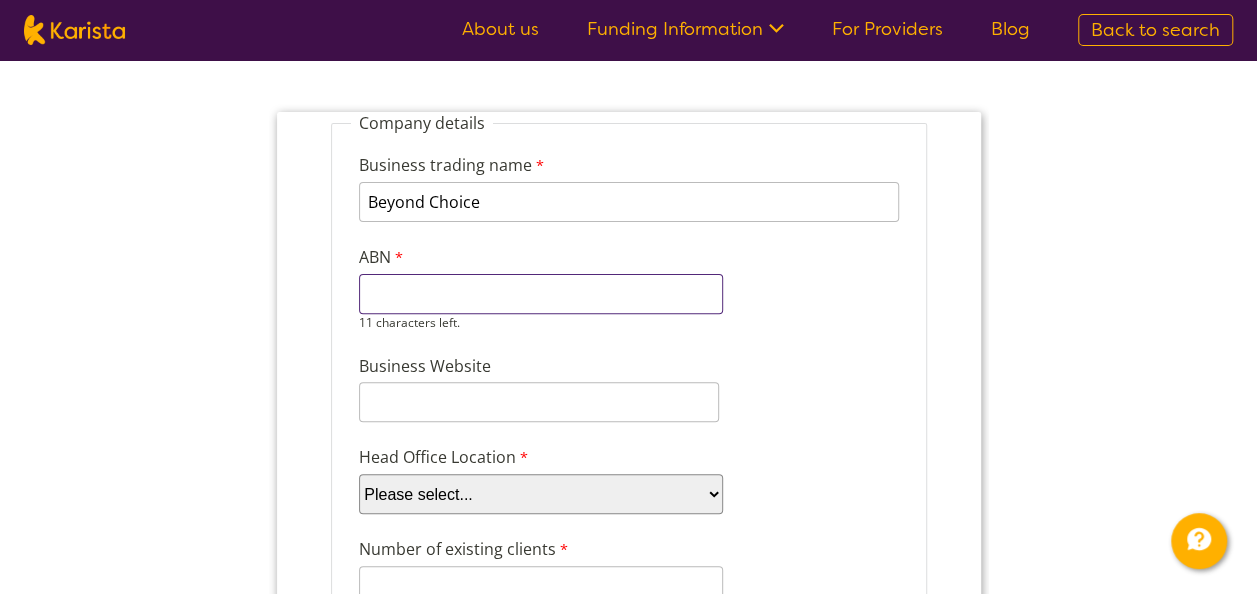 paste on "28637268298" 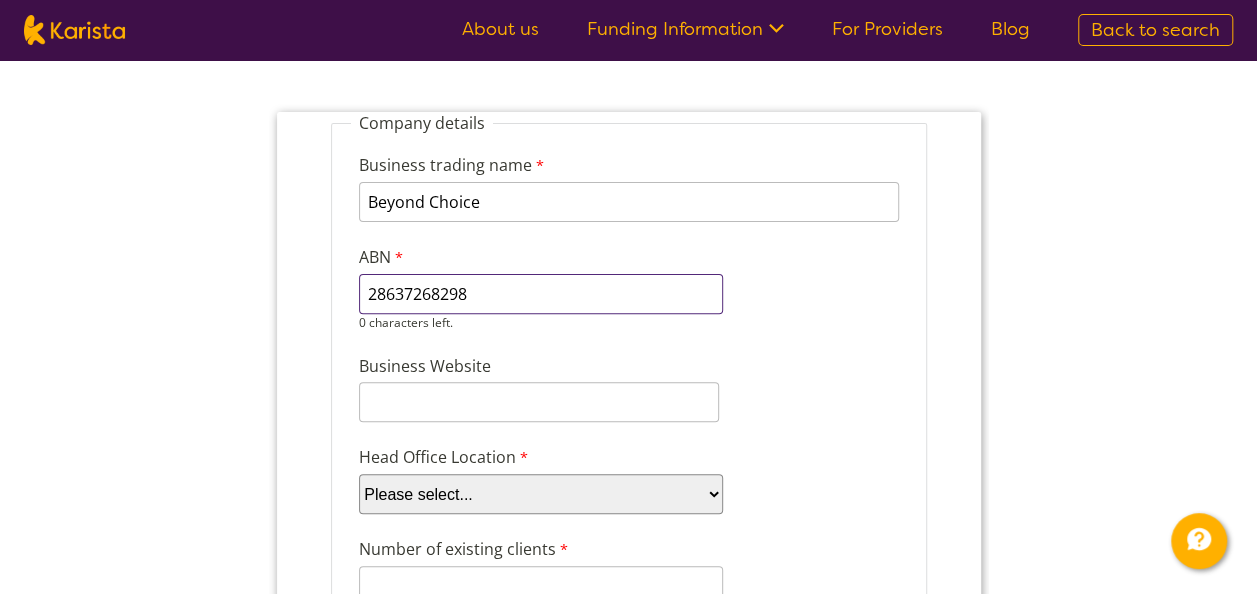 type on "28637268298" 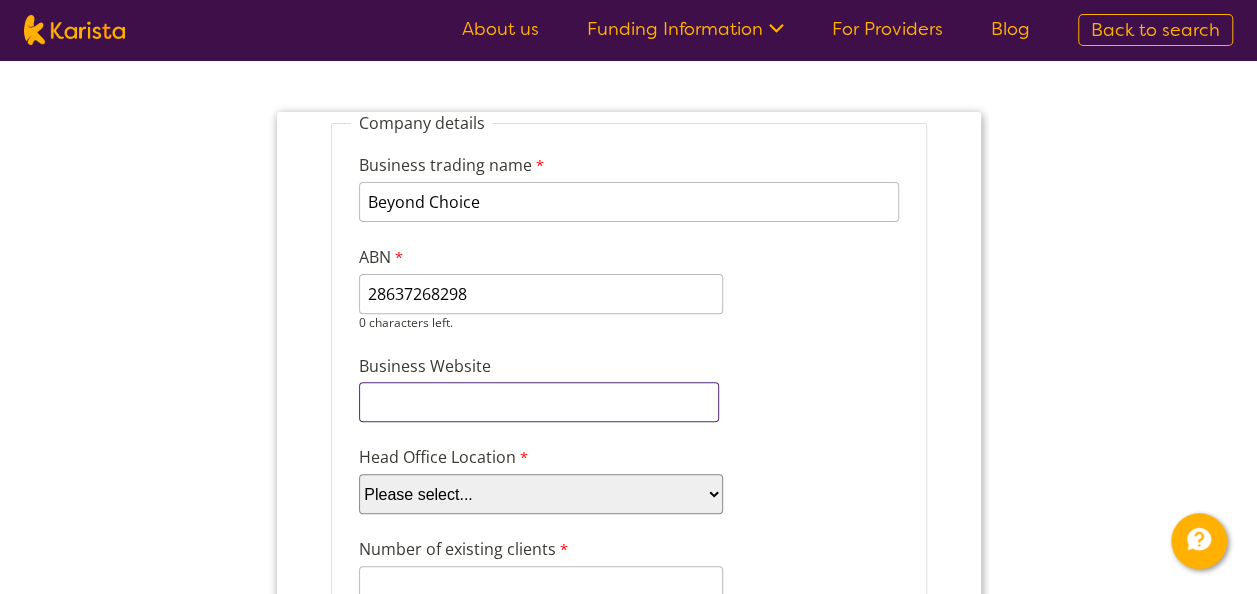 click on "Business Website" at bounding box center [538, 402] 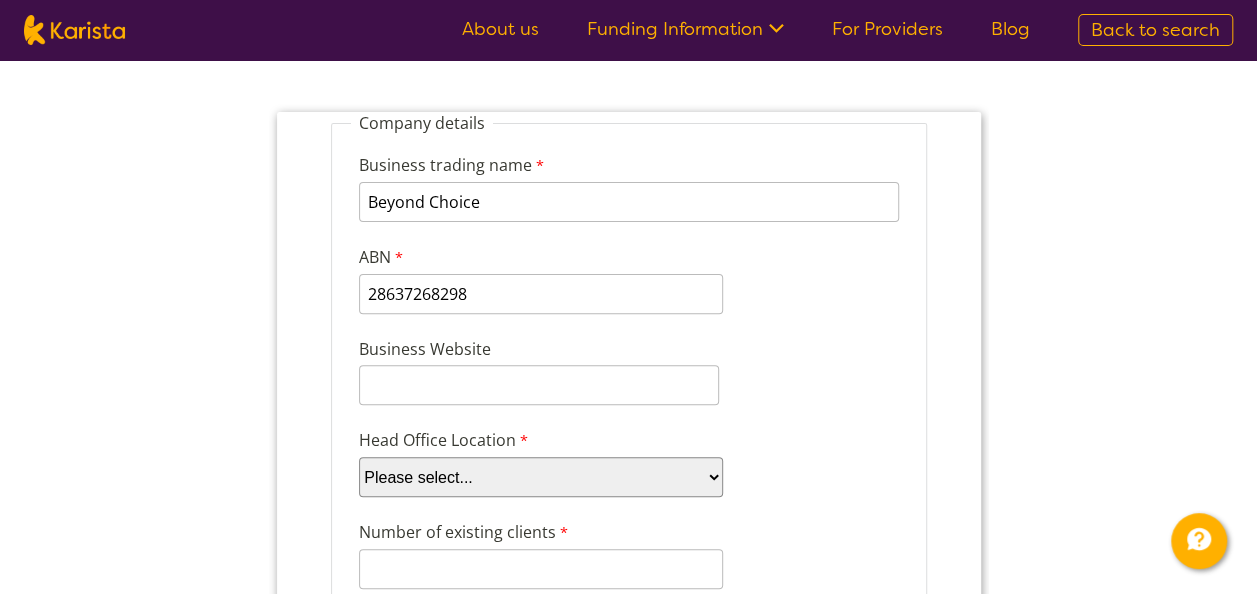 click on "Business Website" at bounding box center [628, 371] 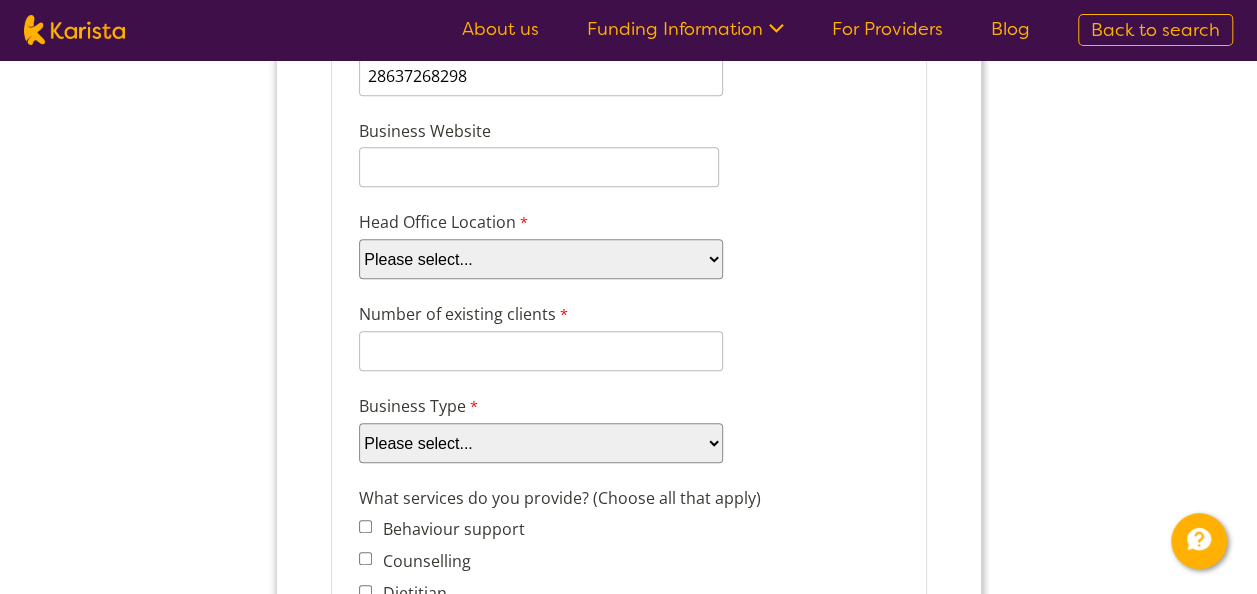 scroll, scrollTop: 450, scrollLeft: 0, axis: vertical 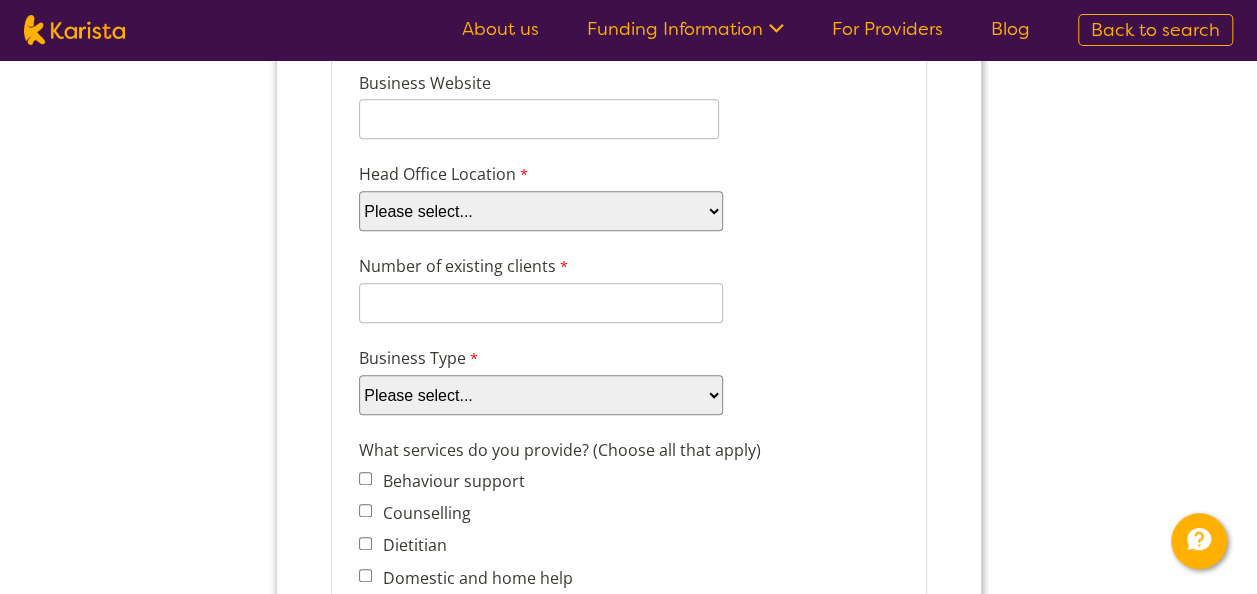 click on "Please select...
ACT
[GEOGRAPHIC_DATA]
NT
QLD
SA
TAS
[GEOGRAPHIC_DATA]
[GEOGRAPHIC_DATA]" at bounding box center (540, 211) 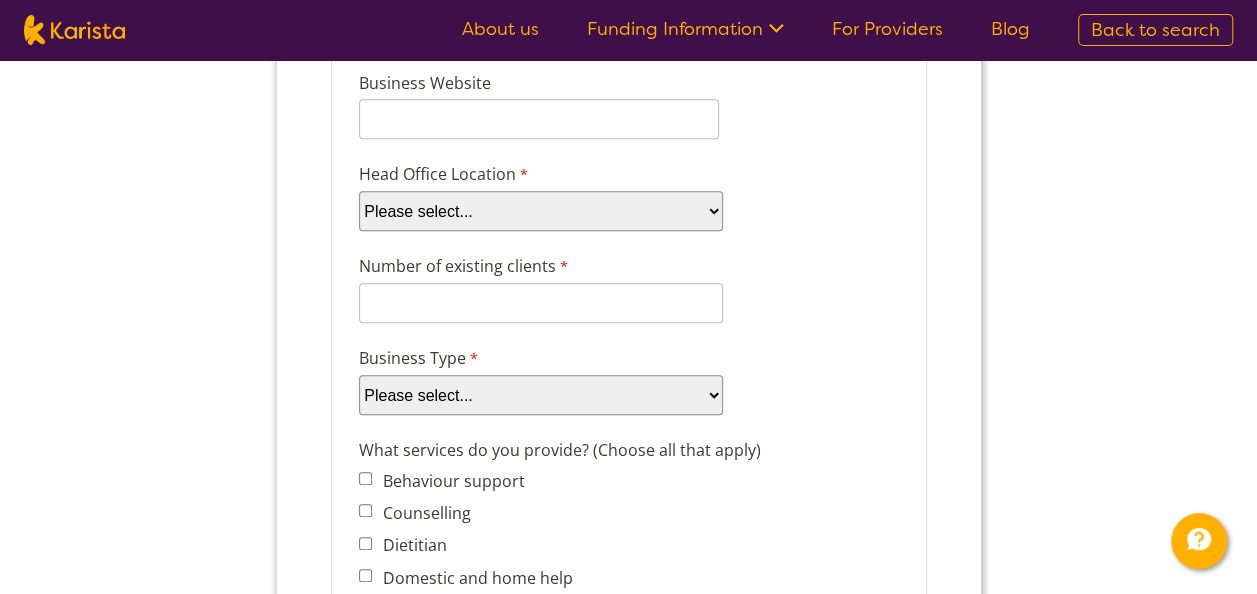 select on "tfa_100" 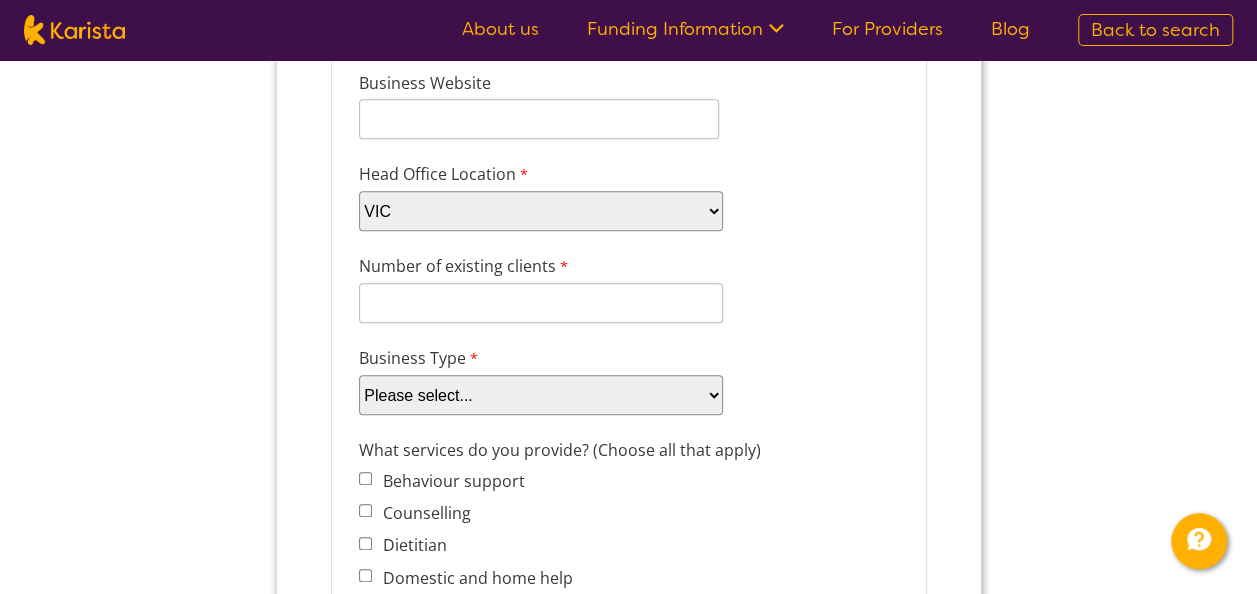 click on "Please select...
ACT
[GEOGRAPHIC_DATA]
NT
QLD
SA
TAS
[GEOGRAPHIC_DATA]
[GEOGRAPHIC_DATA]" at bounding box center (540, 211) 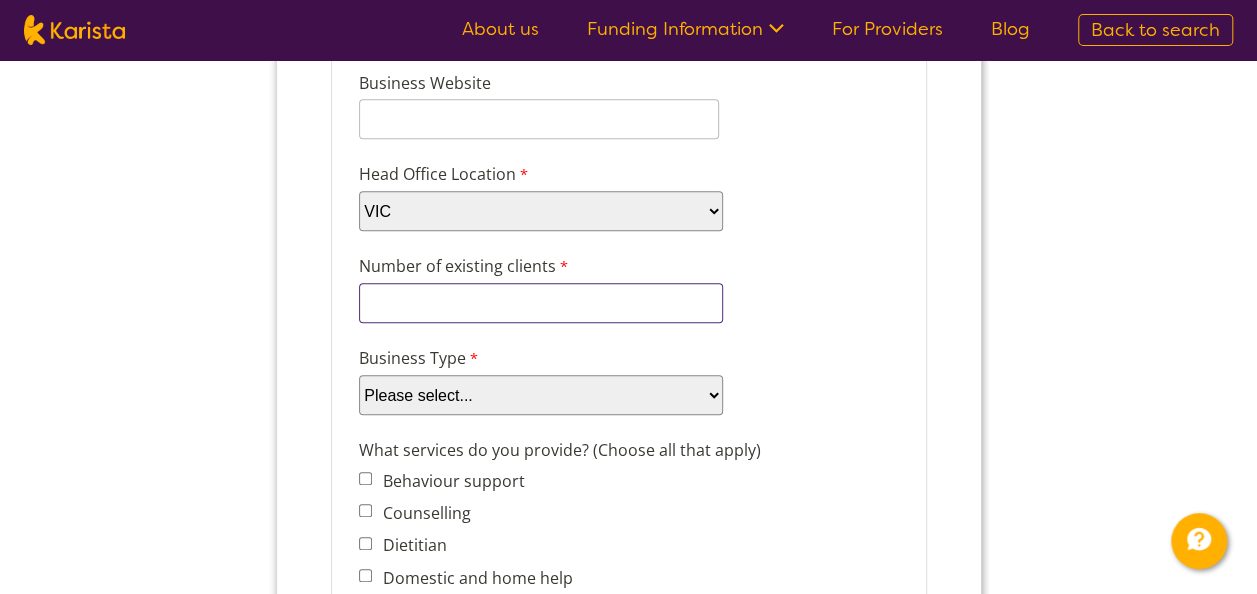 click on "Number of existing clients" at bounding box center (540, 303) 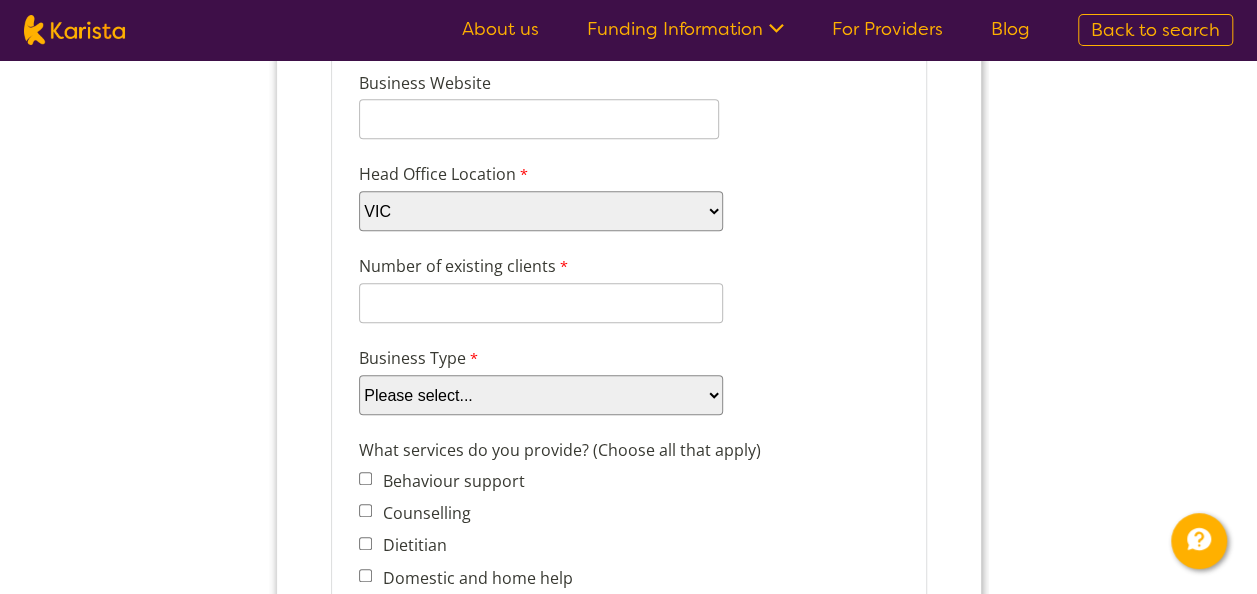 click on "Please select...
Company
Individual/Sole Trader
Other (please specify)" at bounding box center [540, 395] 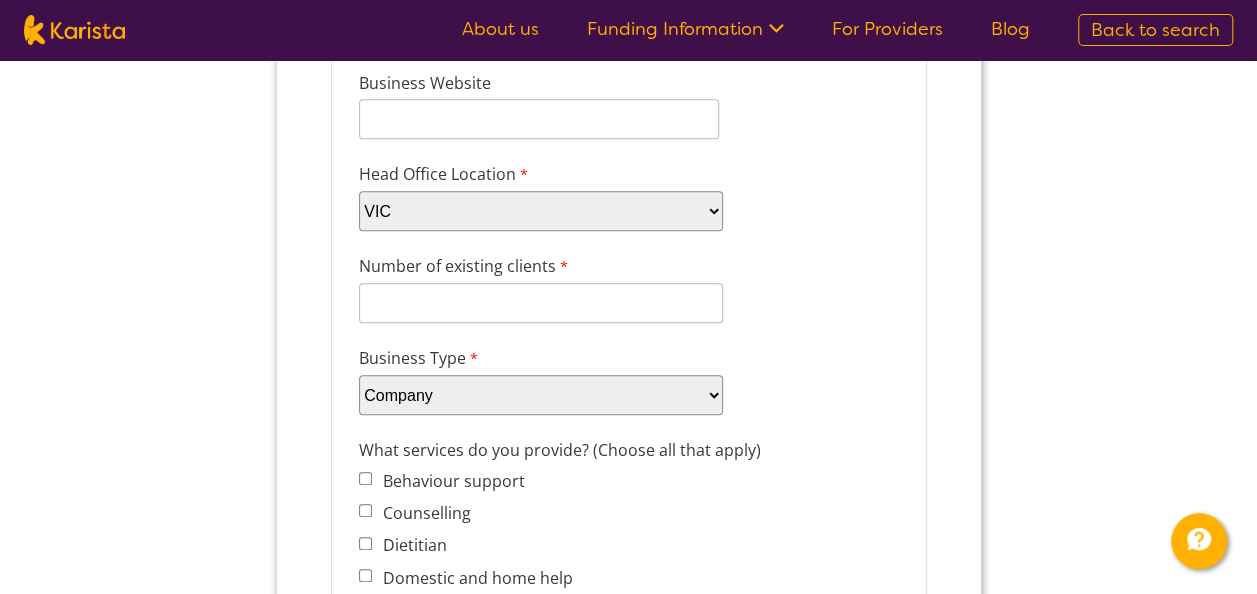 click on "Please select...
Company
Individual/Sole Trader
Other (please specify)" at bounding box center [540, 395] 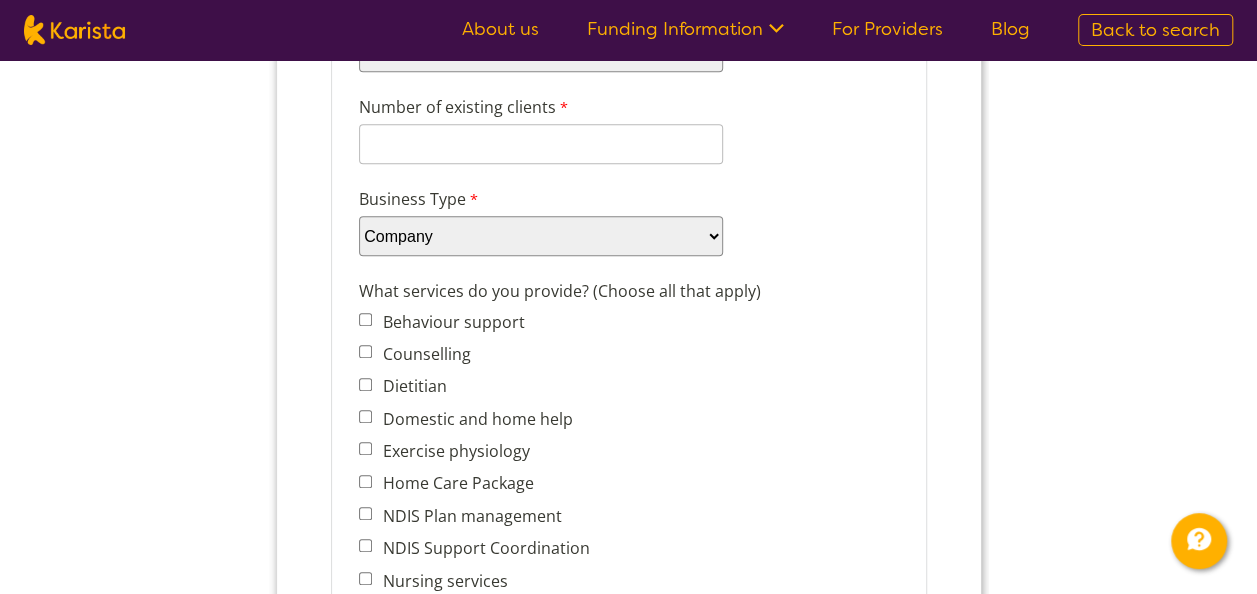 scroll, scrollTop: 650, scrollLeft: 0, axis: vertical 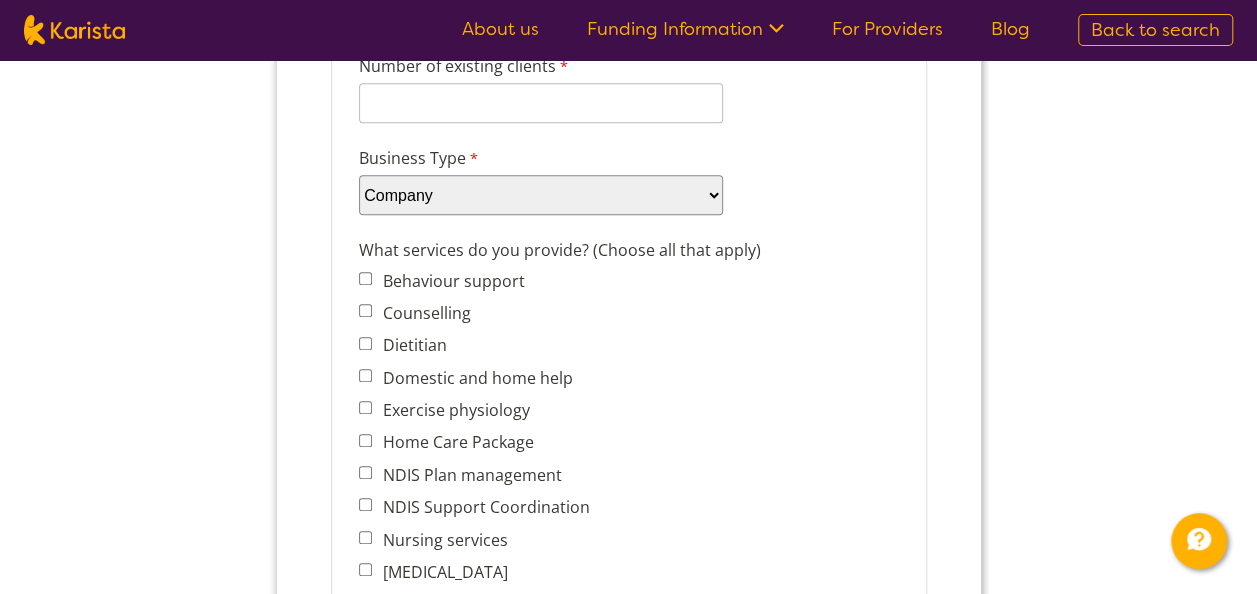 click on "Domestic and home help" at bounding box center (473, 378) 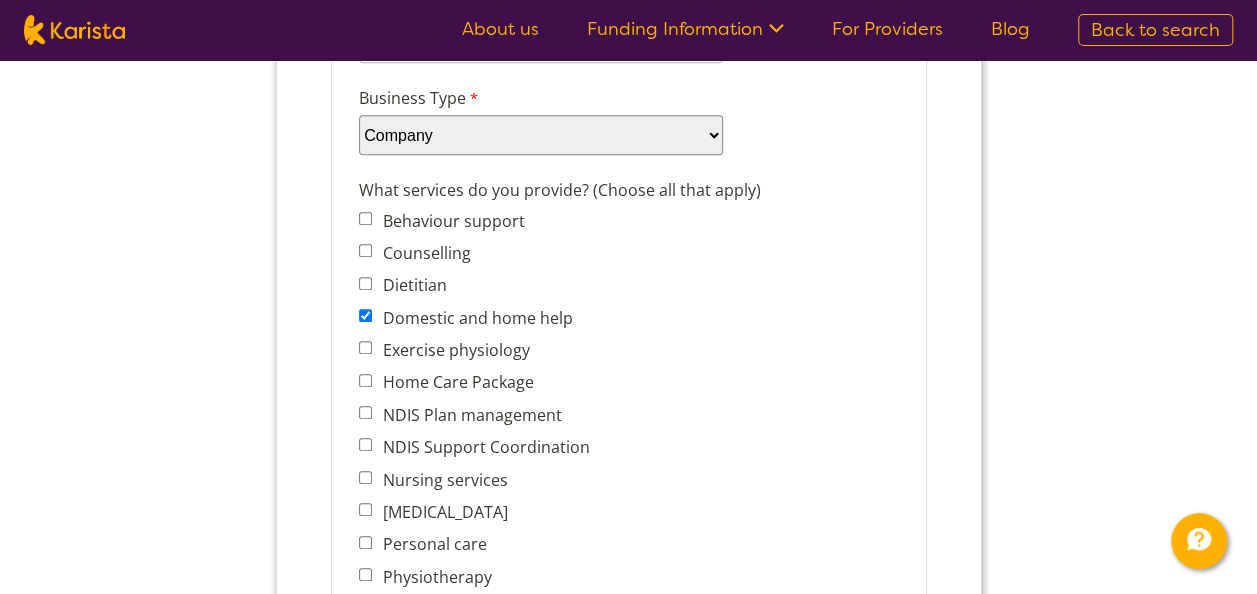 scroll, scrollTop: 750, scrollLeft: 0, axis: vertical 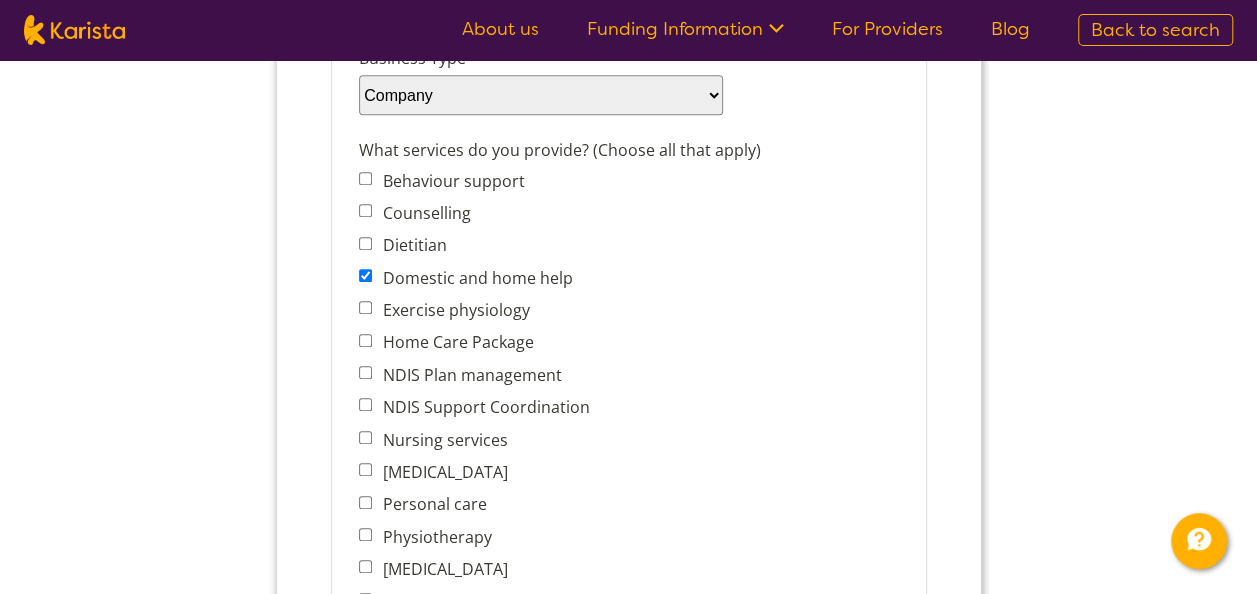 click on "NDIS Support Coordination" at bounding box center (481, 407) 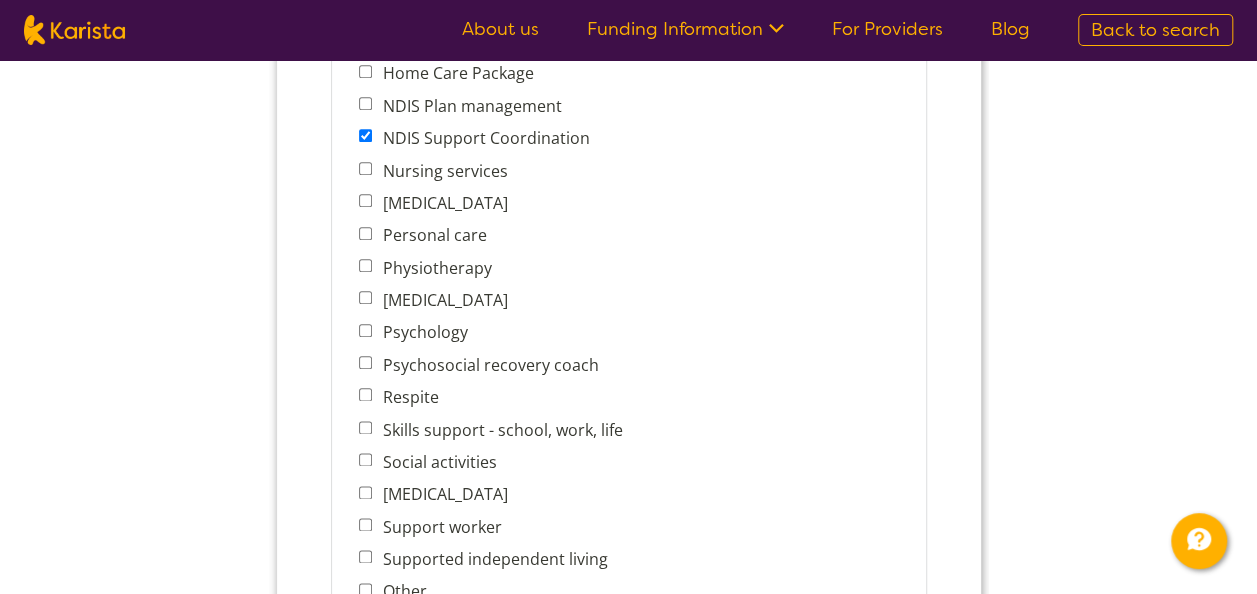 scroll, scrollTop: 1050, scrollLeft: 0, axis: vertical 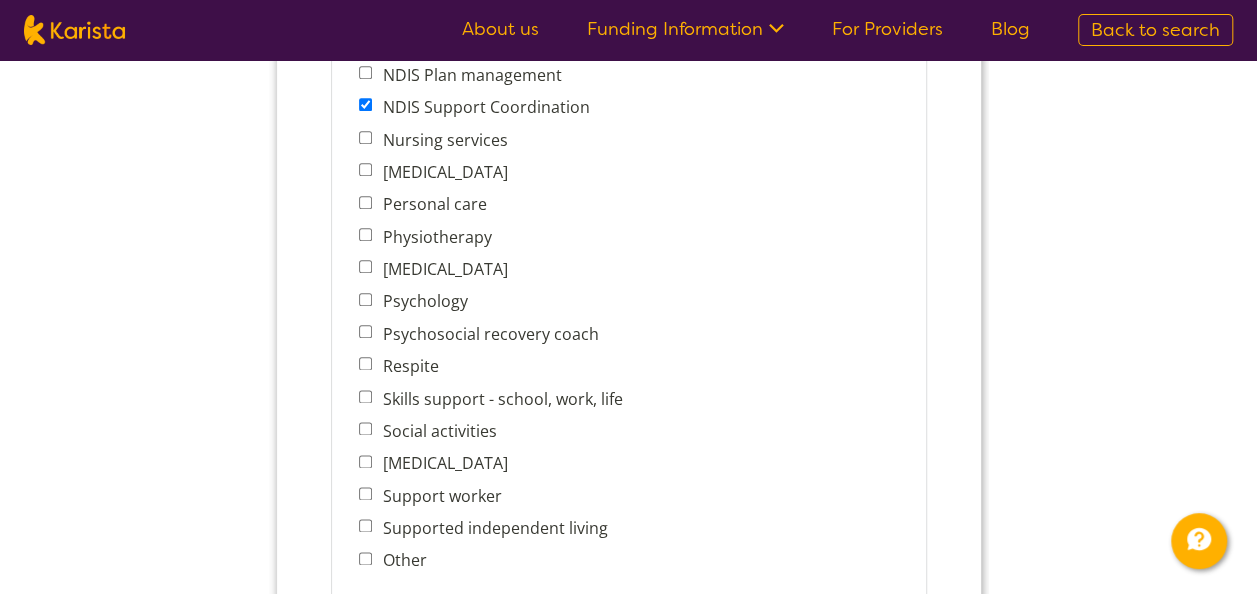 click on "Respite" at bounding box center (406, 366) 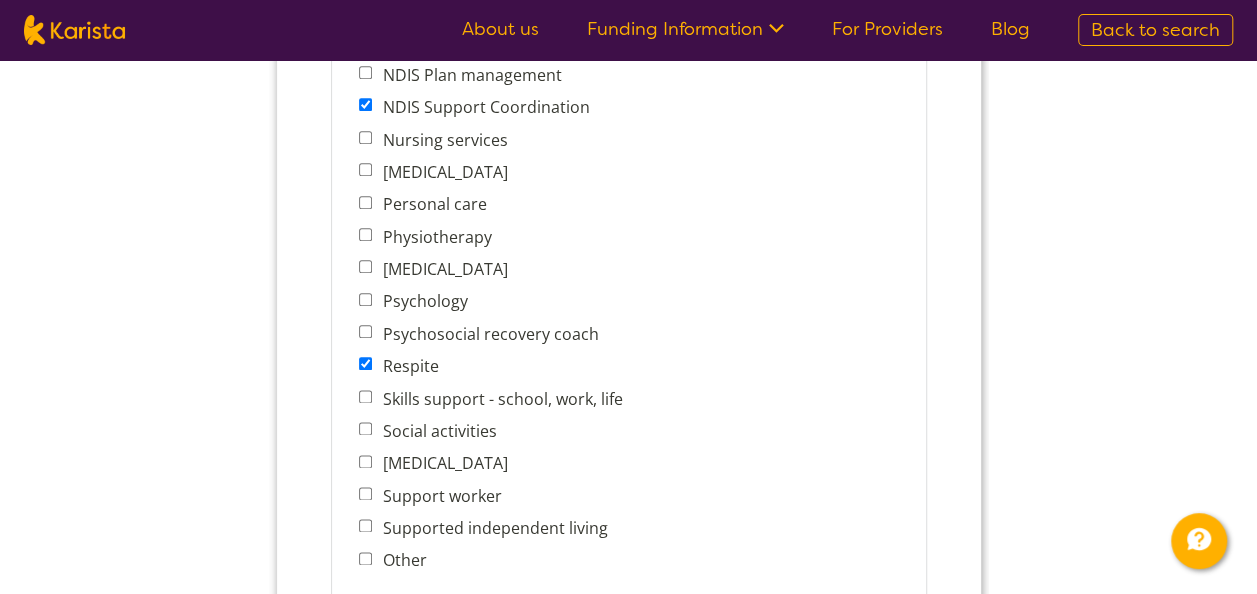 click on "Social activities" at bounding box center [435, 431] 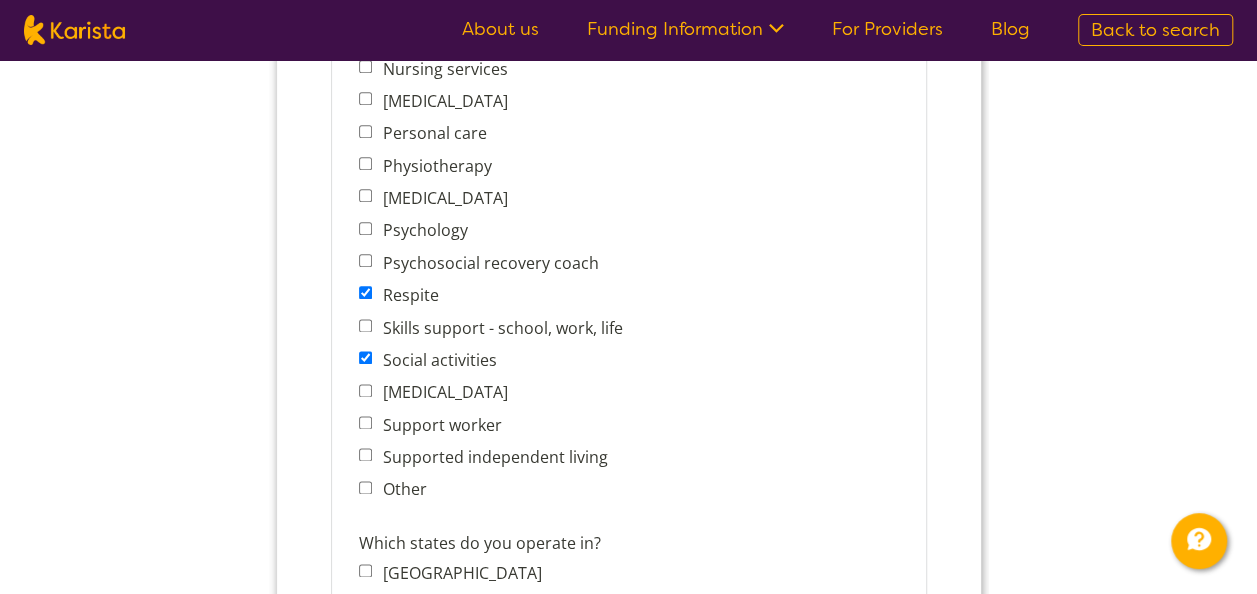 scroll, scrollTop: 1150, scrollLeft: 0, axis: vertical 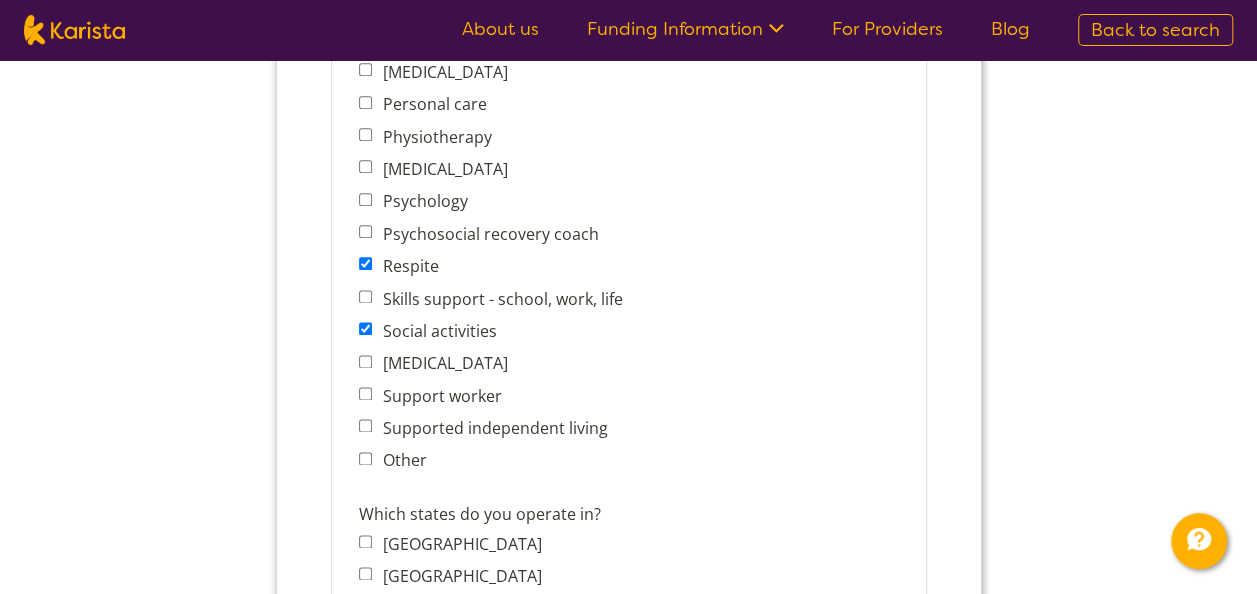 click on "Support worker" at bounding box center [495, 396] 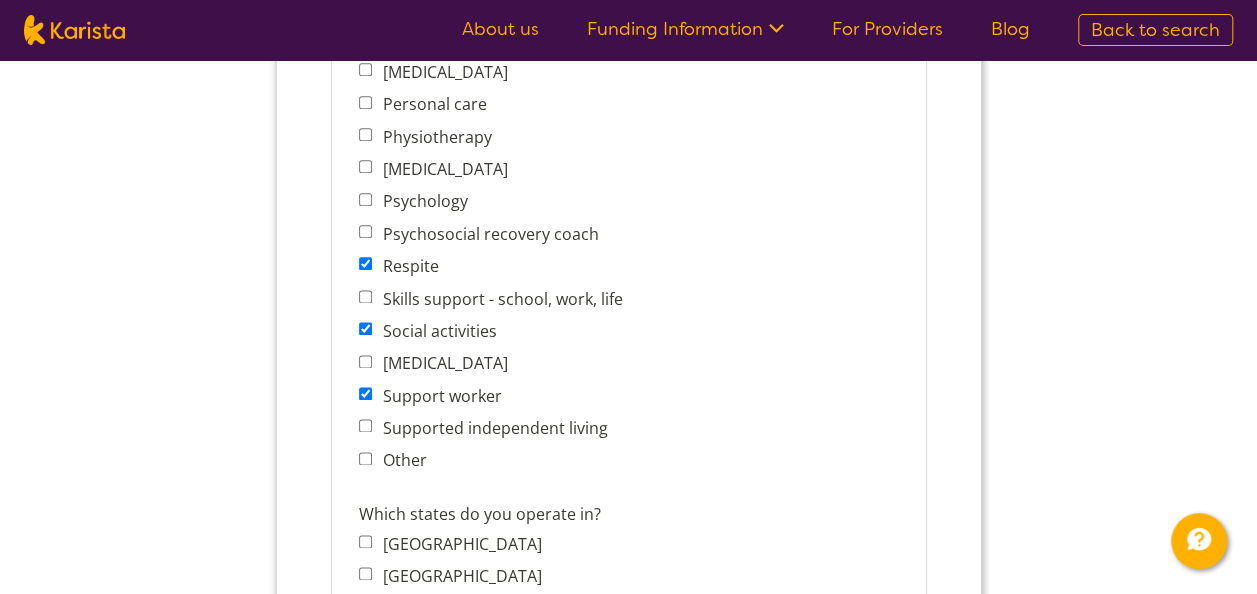 click on "Supported independent living" at bounding box center [490, 428] 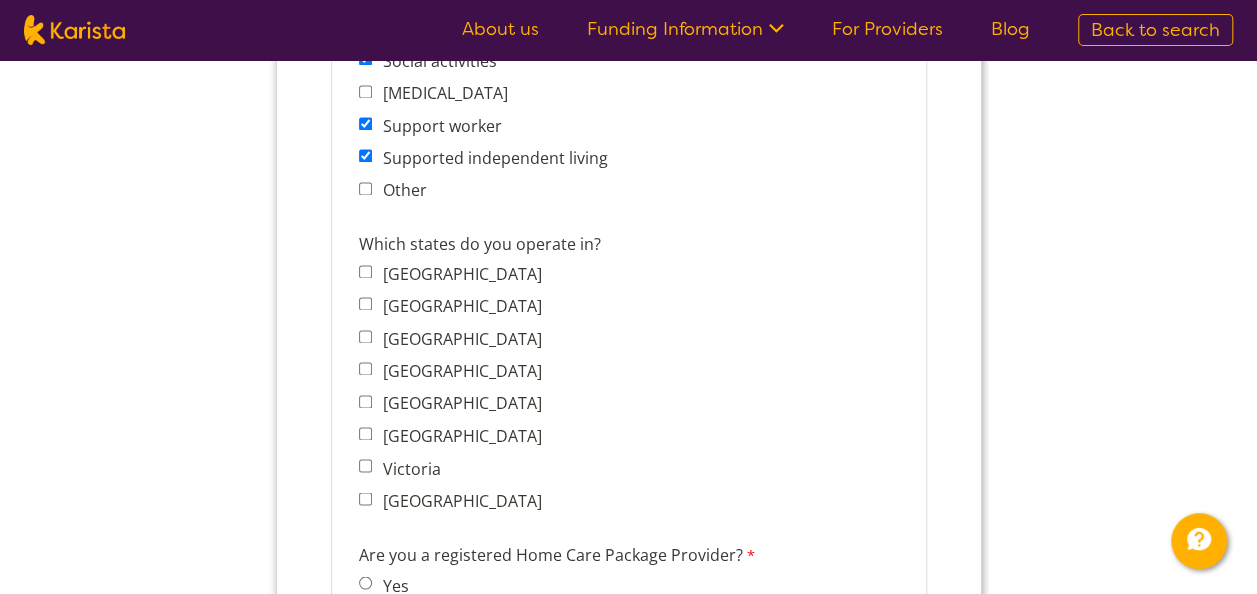 scroll, scrollTop: 1450, scrollLeft: 0, axis: vertical 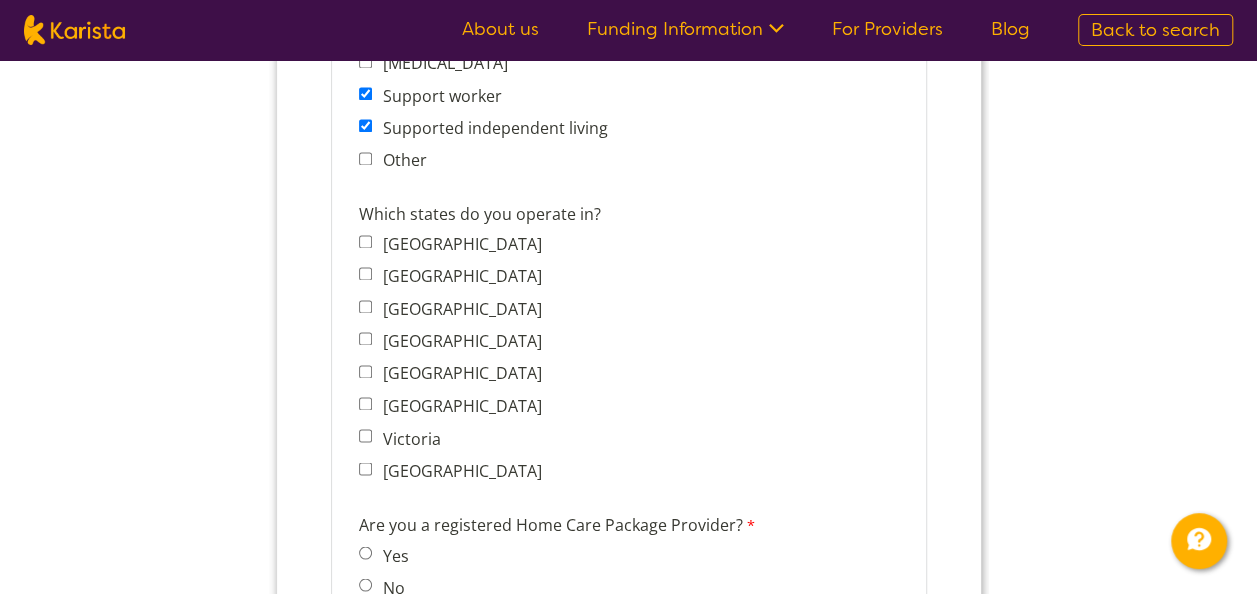 click on "[GEOGRAPHIC_DATA]" at bounding box center [457, 341] 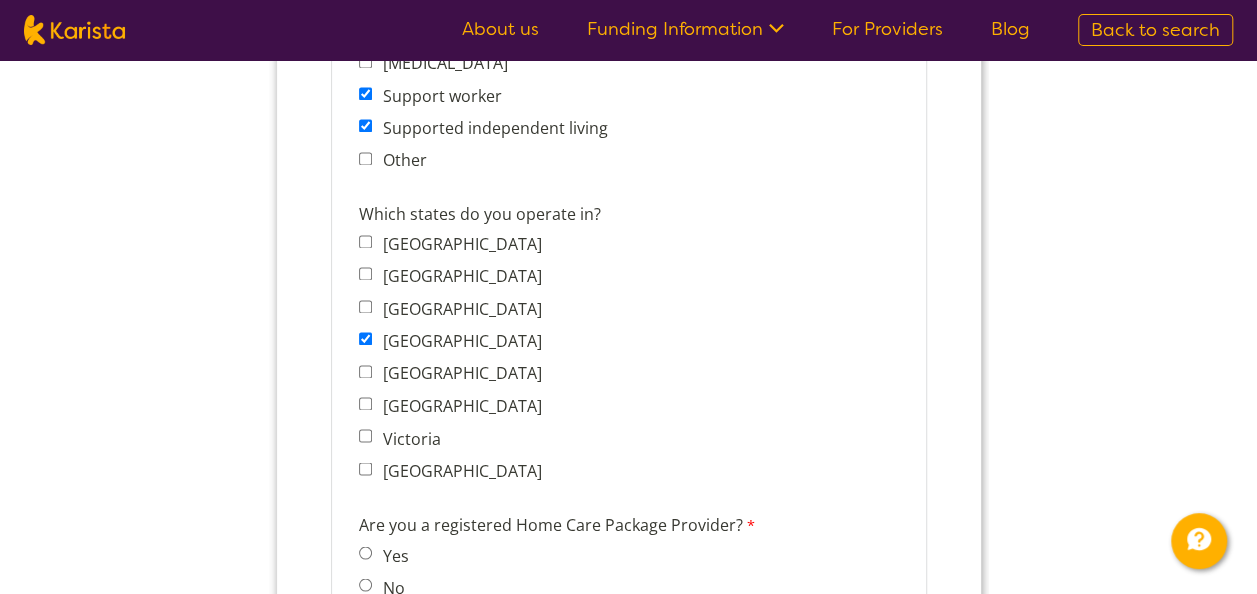 click on "Victoria" at bounding box center [455, 438] 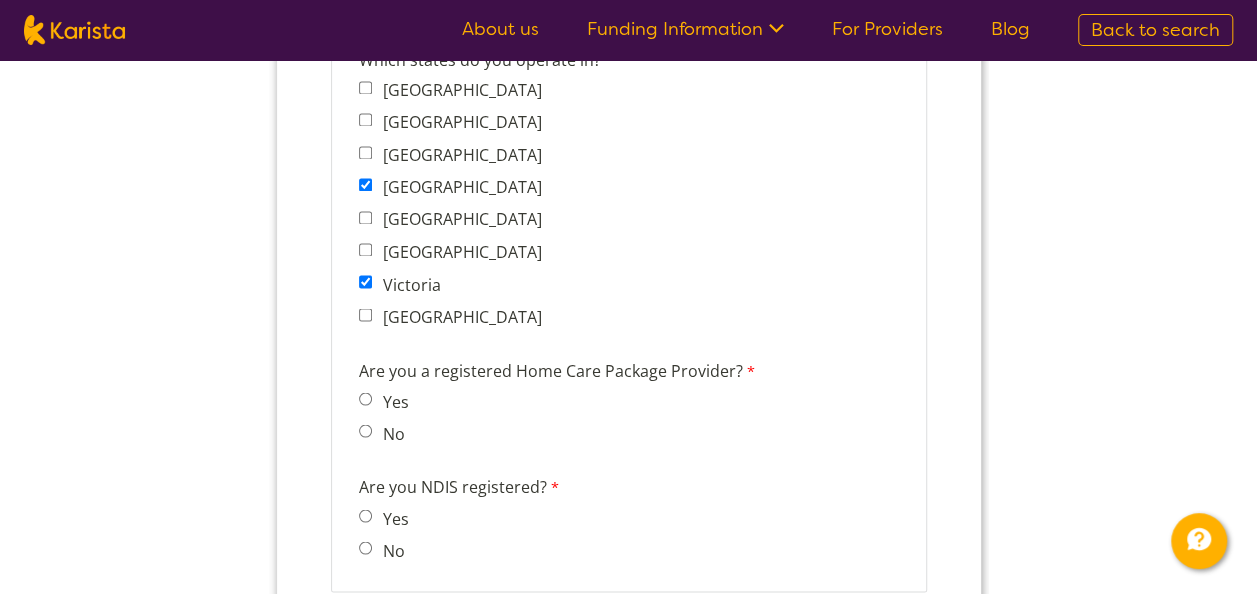 scroll, scrollTop: 1650, scrollLeft: 0, axis: vertical 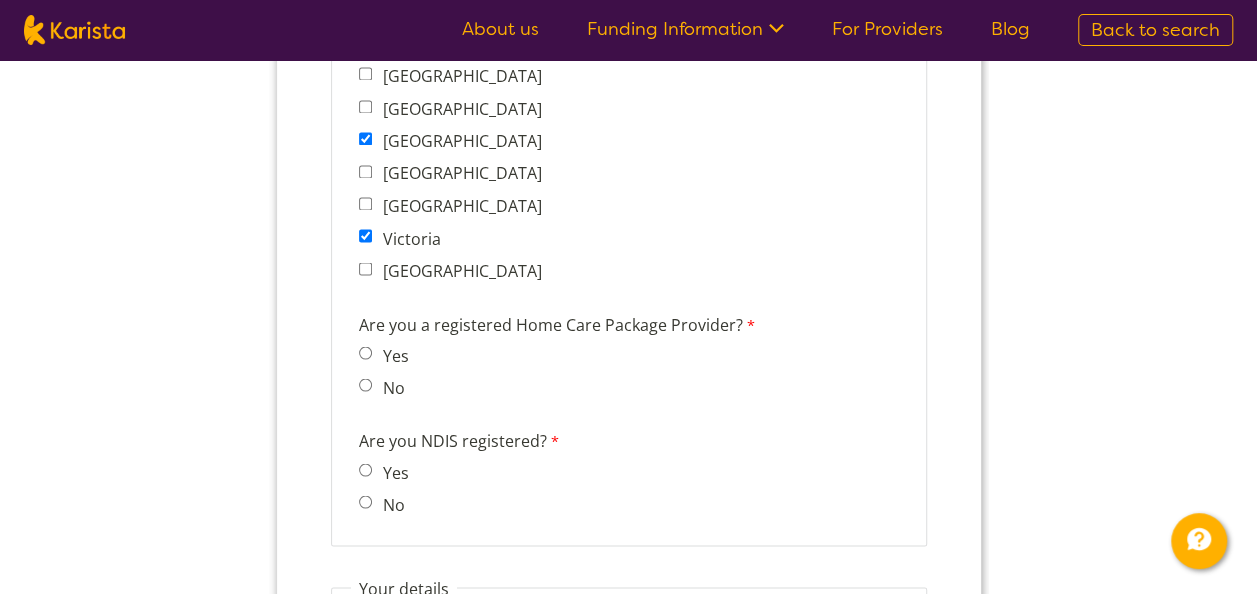 click on "No" at bounding box center [389, 387] 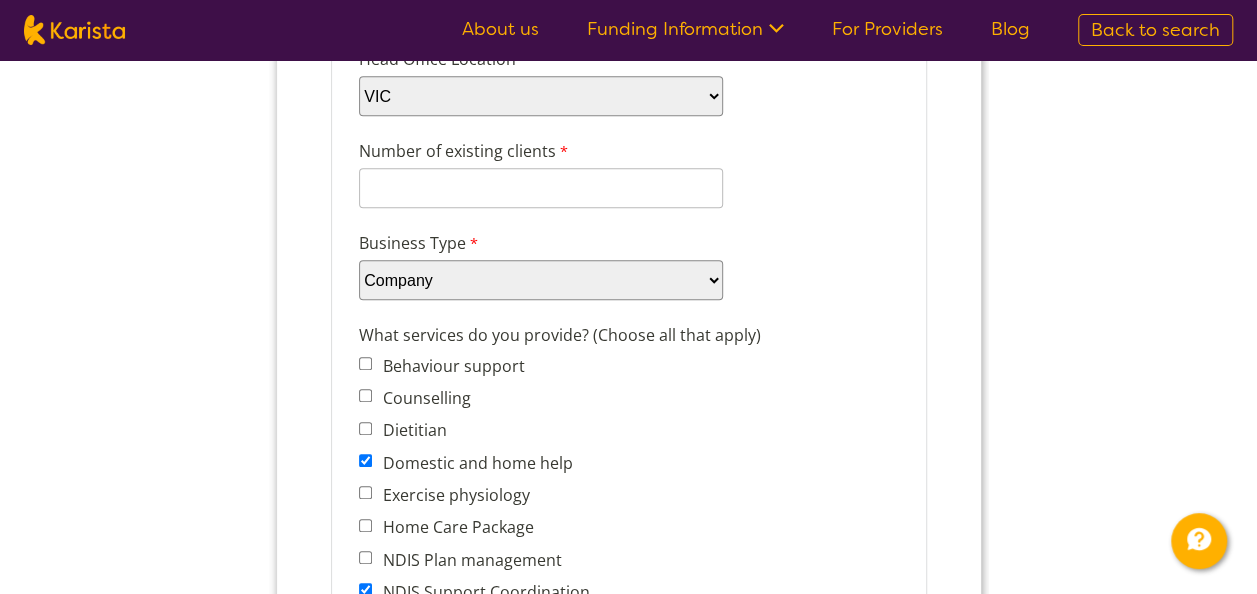 scroll, scrollTop: 450, scrollLeft: 0, axis: vertical 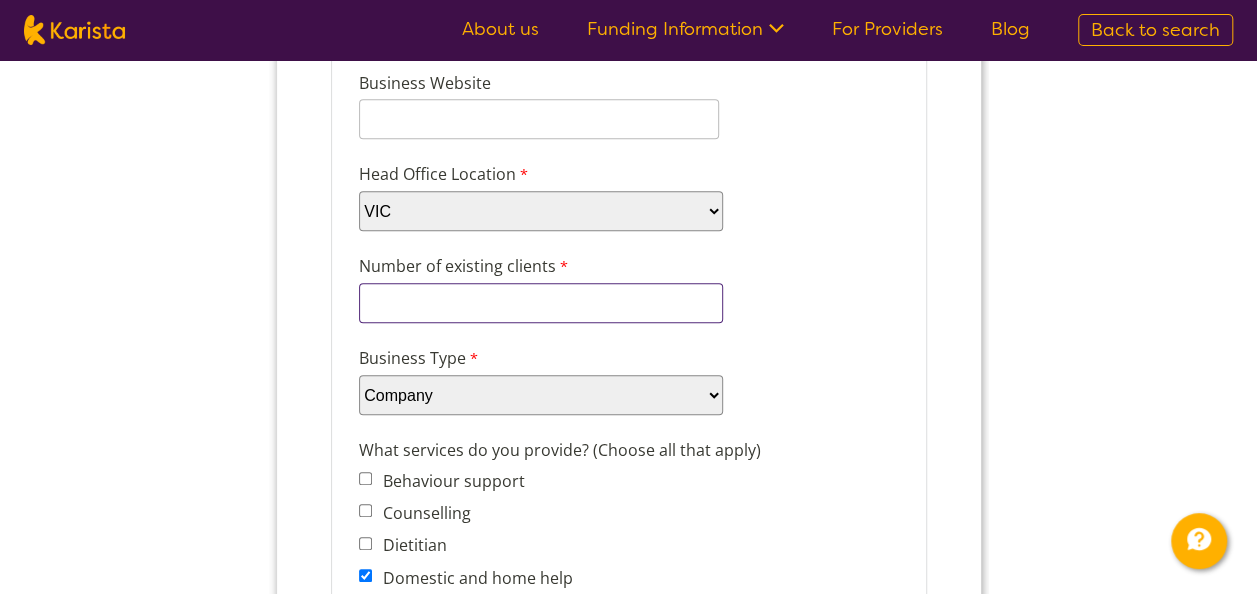 click on "Number of existing clients" at bounding box center (540, 303) 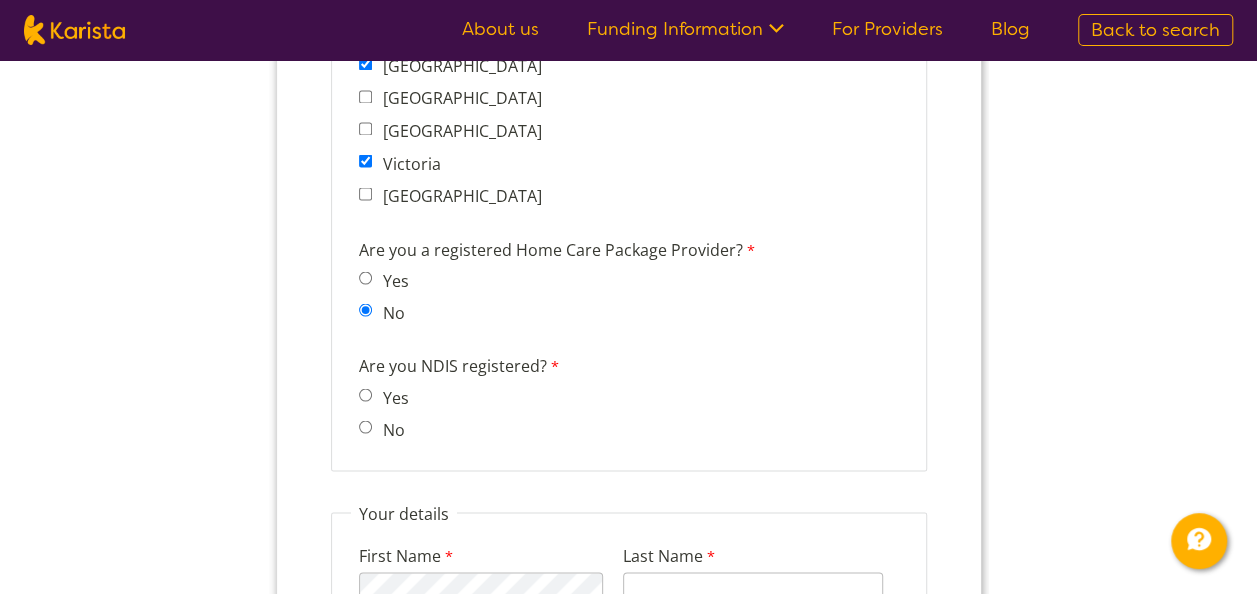 scroll, scrollTop: 1750, scrollLeft: 0, axis: vertical 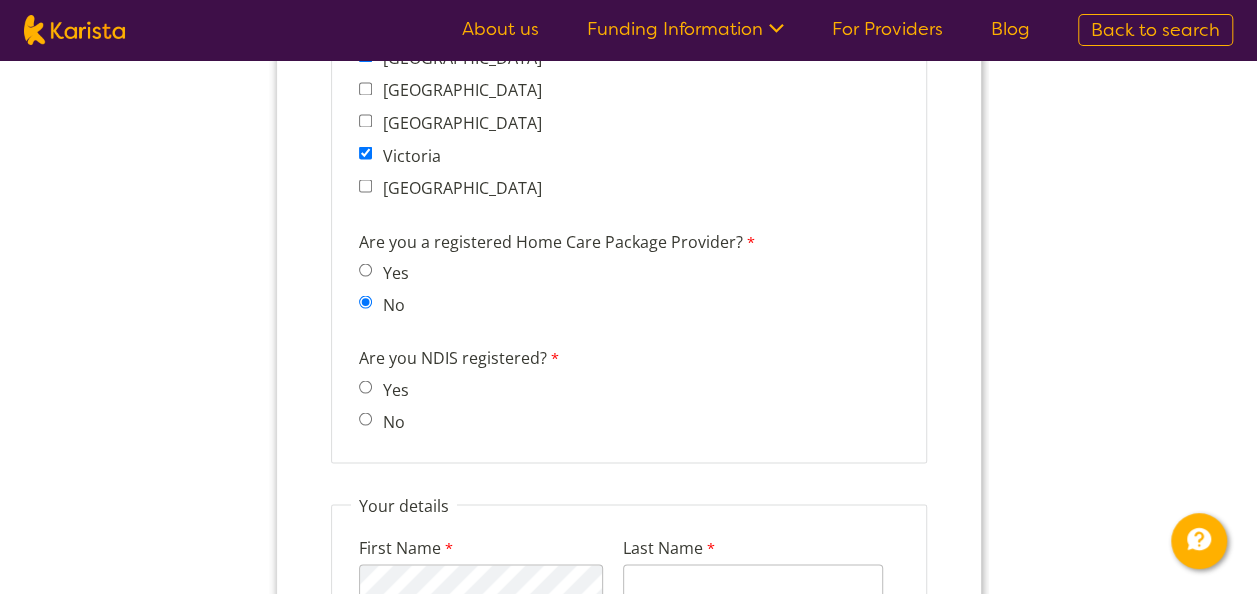 type on "18" 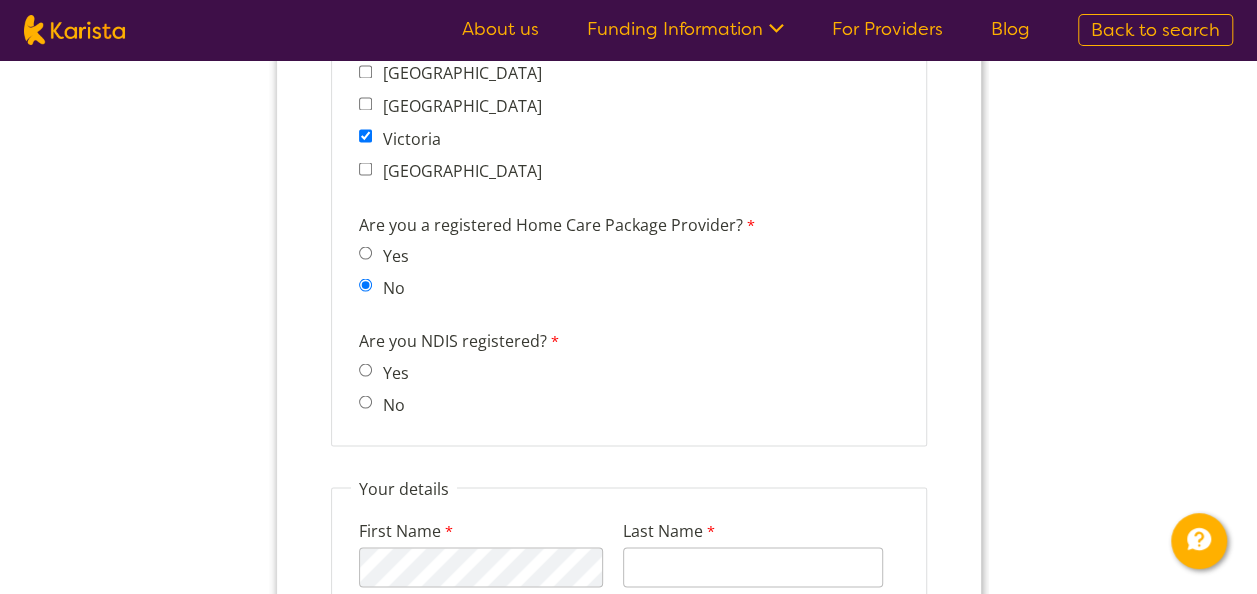 click on "Are you a registered Home Care Package Provider?" at bounding box center [566, 226] 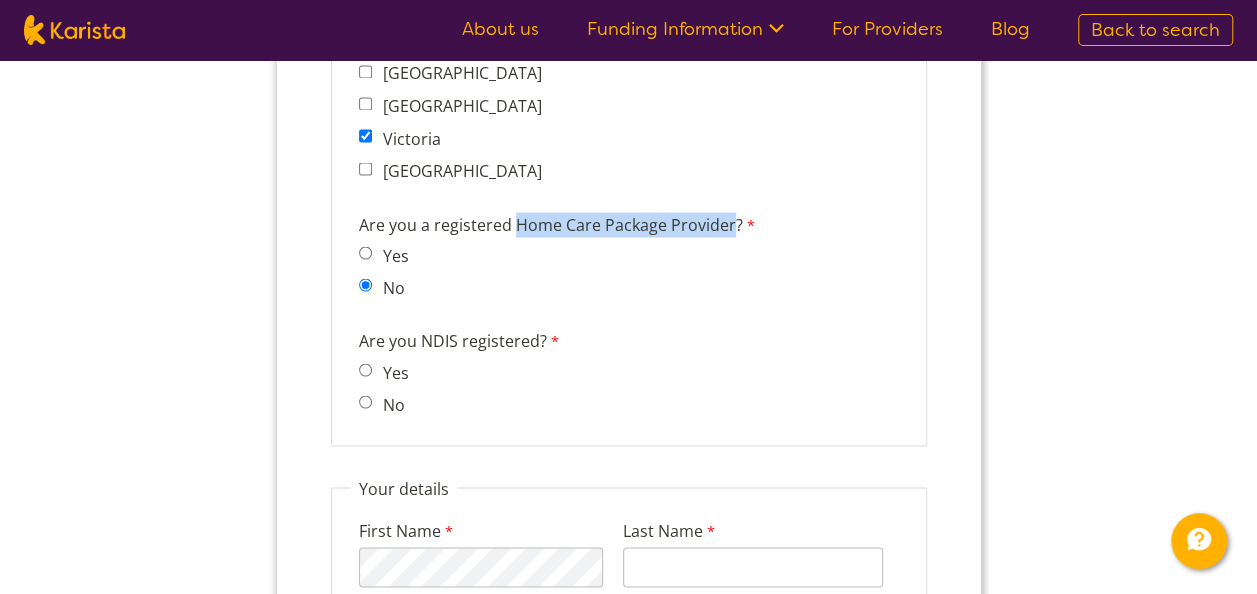 drag, startPoint x: 515, startPoint y: 218, endPoint x: 727, endPoint y: 224, distance: 212.08488 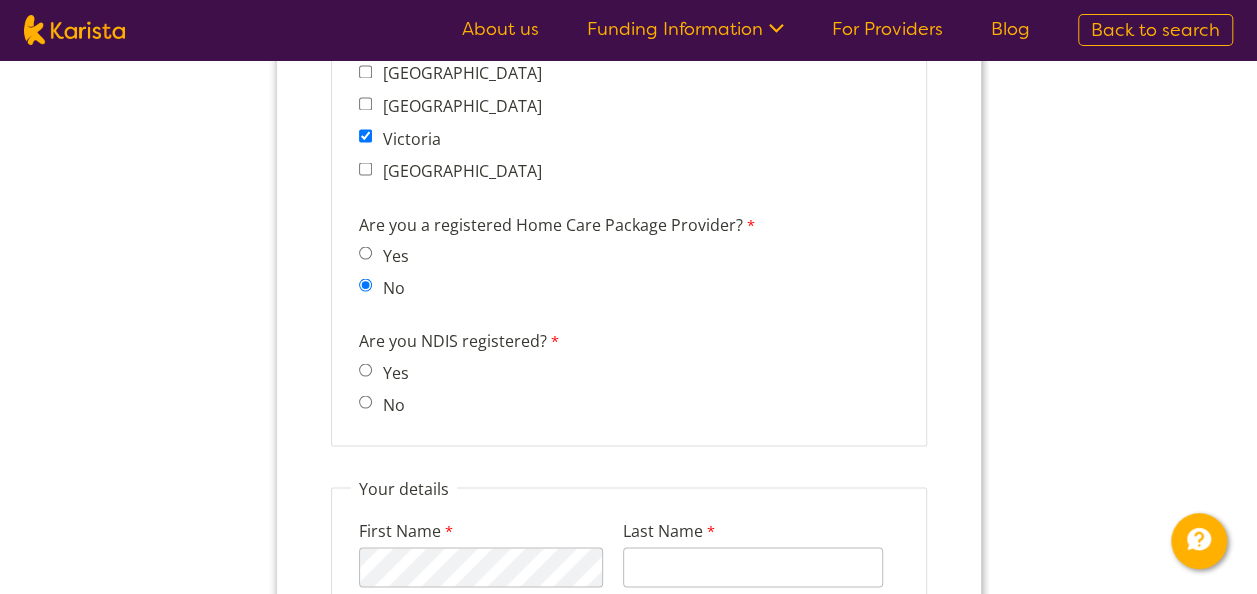 click on "Which states do you operate in?  [GEOGRAPHIC_DATA] [GEOGRAPHIC_DATA] [GEOGRAPHIC_DATA] [GEOGRAPHIC_DATA] [GEOGRAPHIC_DATA] [GEOGRAPHIC_DATA] [GEOGRAPHIC_DATA] [GEOGRAPHIC_DATA]
Are you a registered Home Care Package Provider? Yes No" at bounding box center [628, 96] 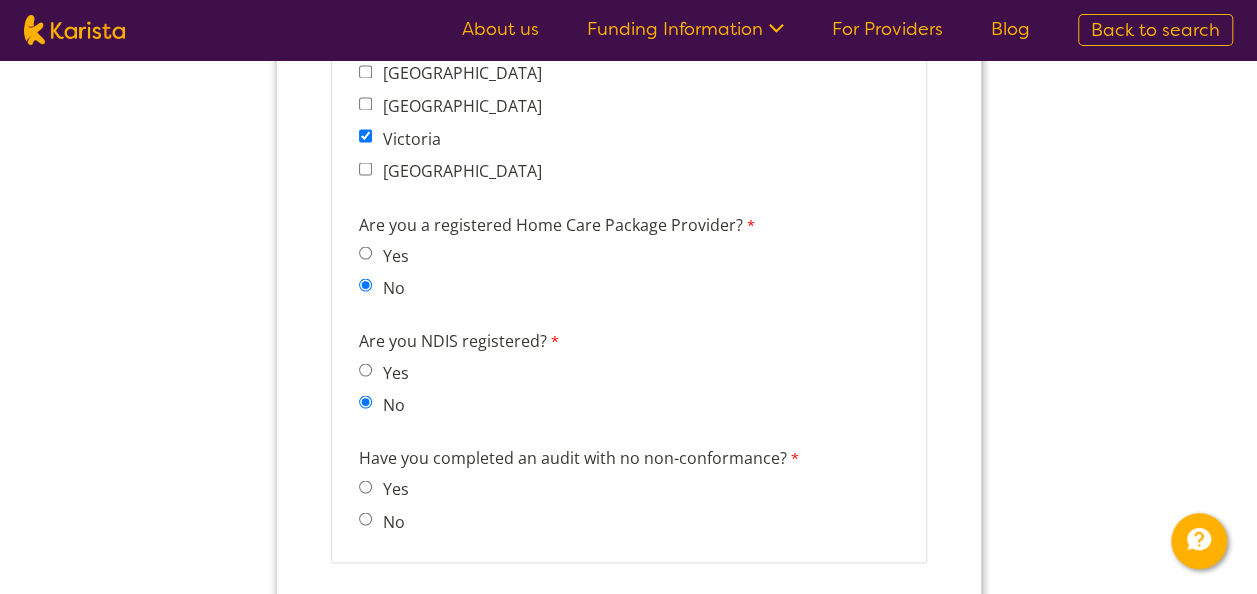 click on "Yes" at bounding box center (391, 372) 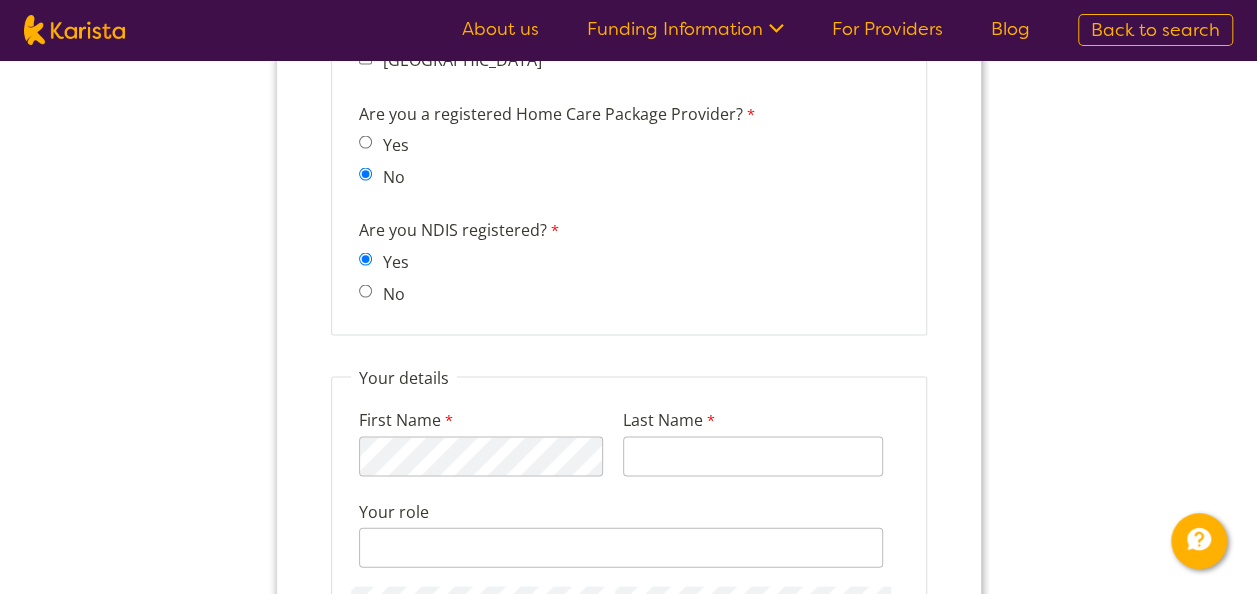 scroll, scrollTop: 1950, scrollLeft: 0, axis: vertical 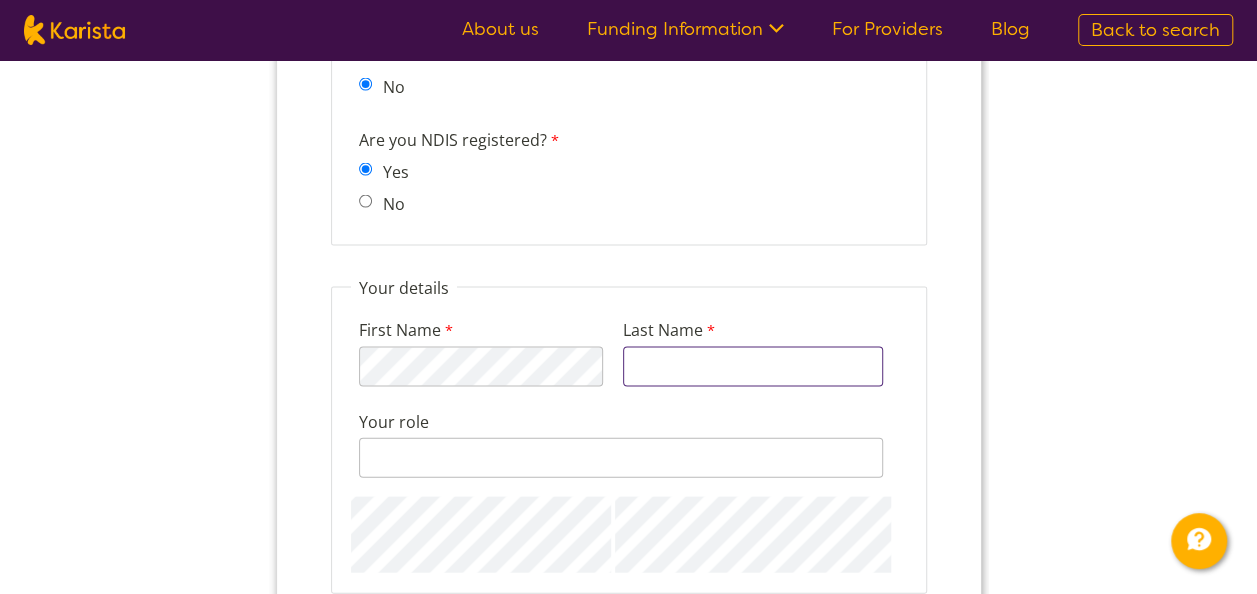 click on "Last Name" at bounding box center (752, 367) 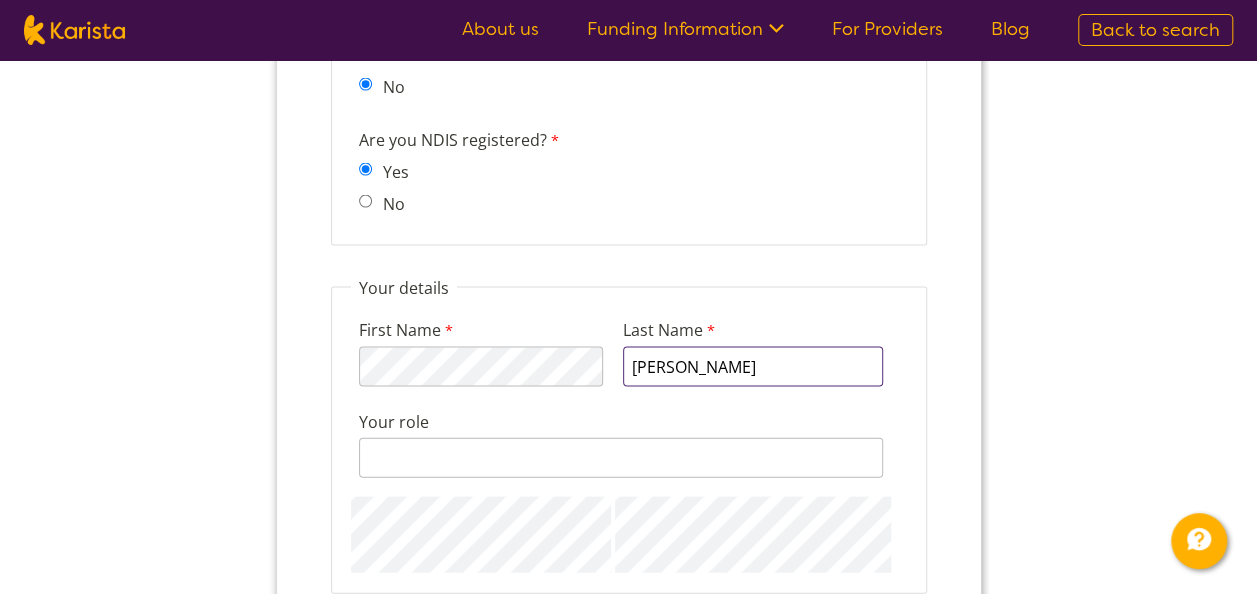 type on "[PERSON_NAME]" 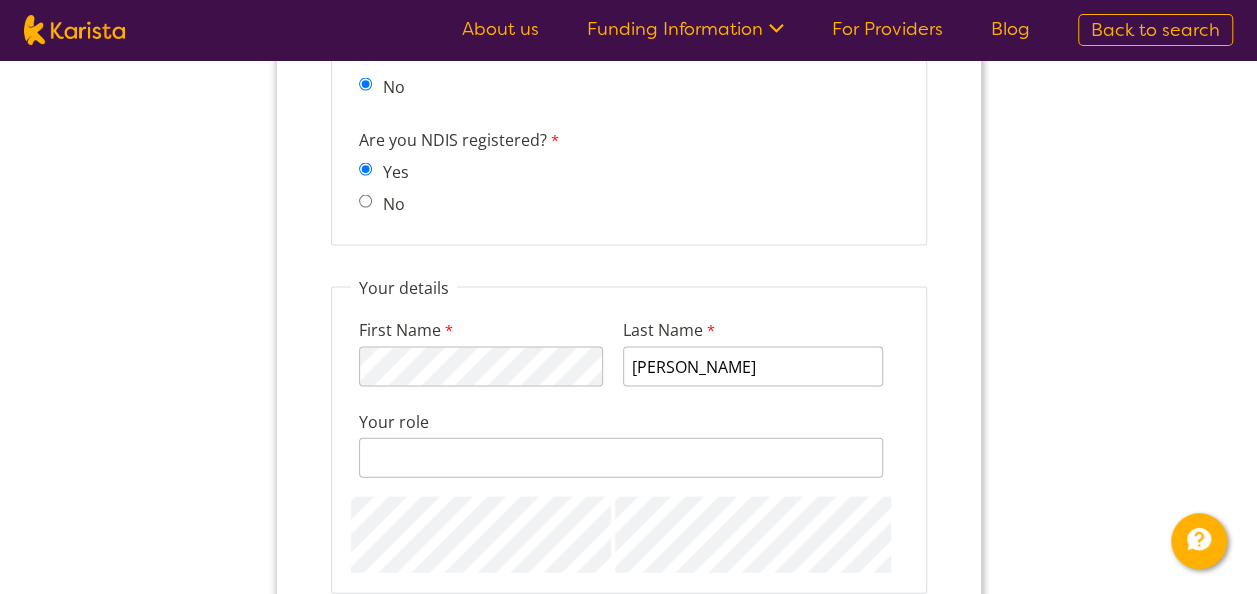 click on "Your details
First Name 113 characters left.
Last Name [PERSON_NAME]
Your role 128 characters left." at bounding box center [628, 435] 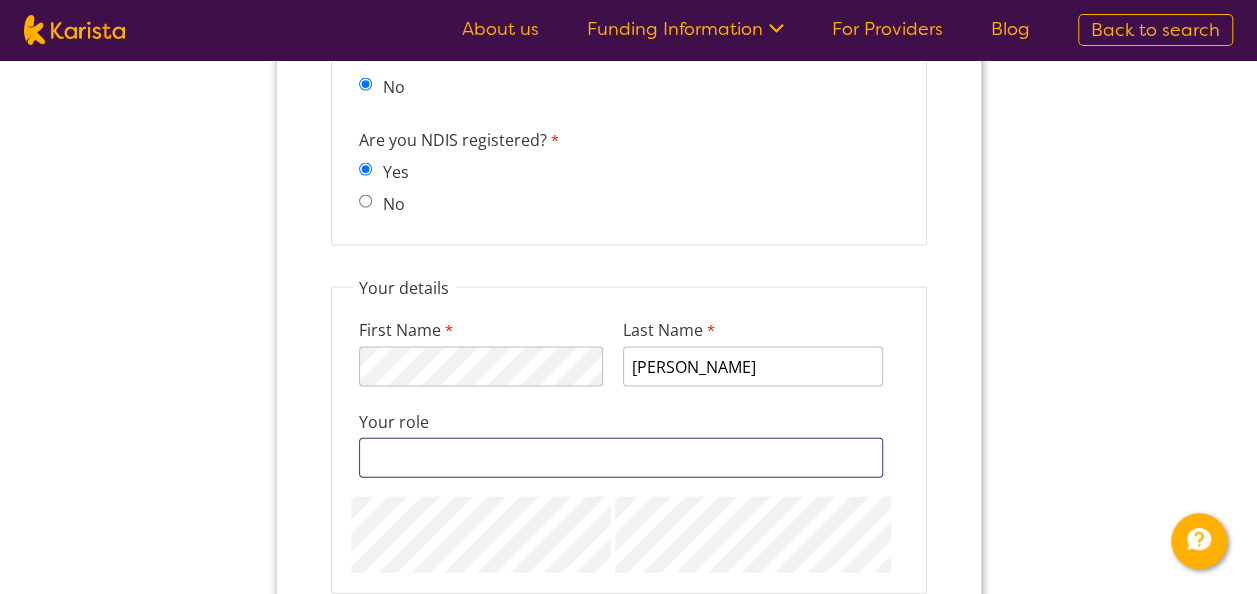 click on "Your role" at bounding box center (620, 458) 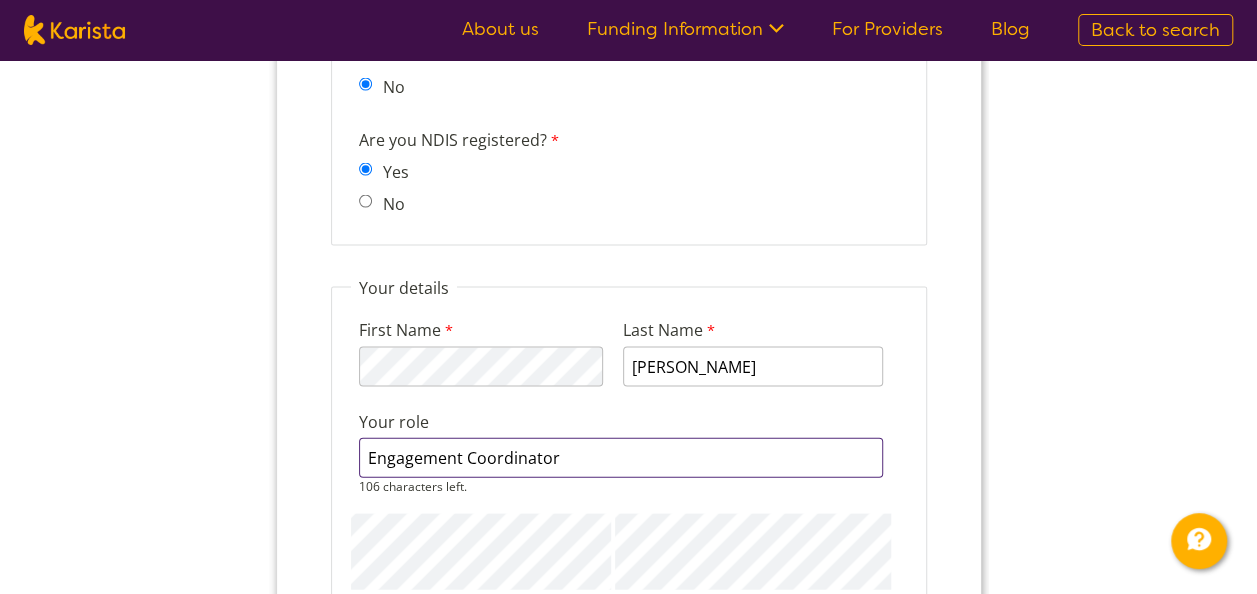 scroll, scrollTop: 2050, scrollLeft: 0, axis: vertical 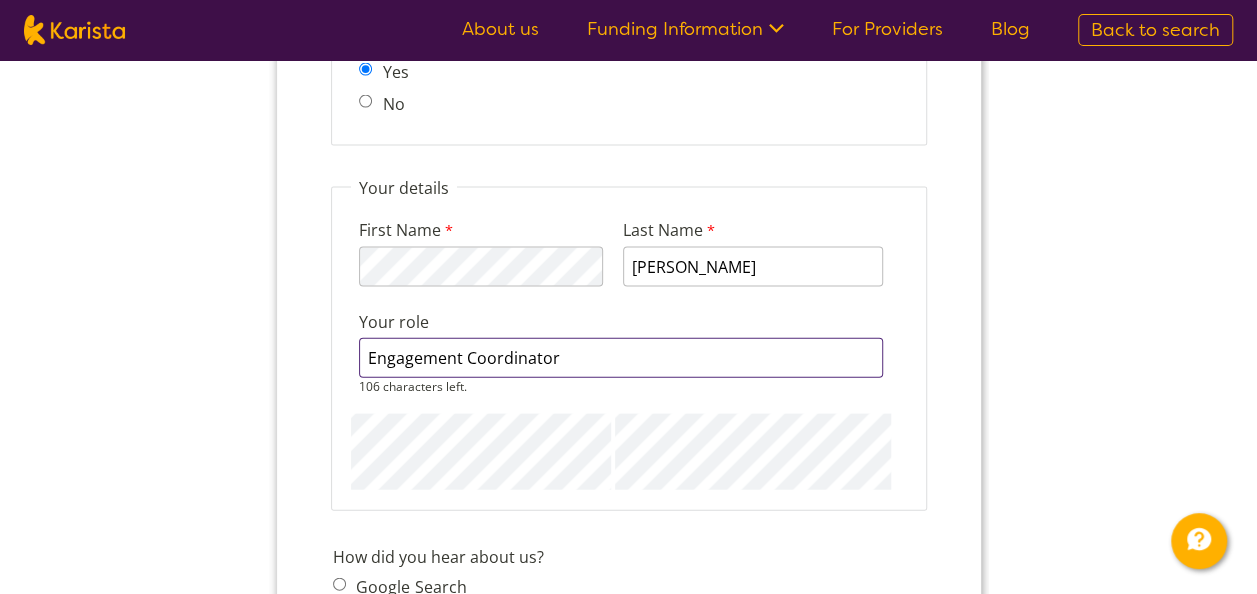 type on "Engagement Coordinator" 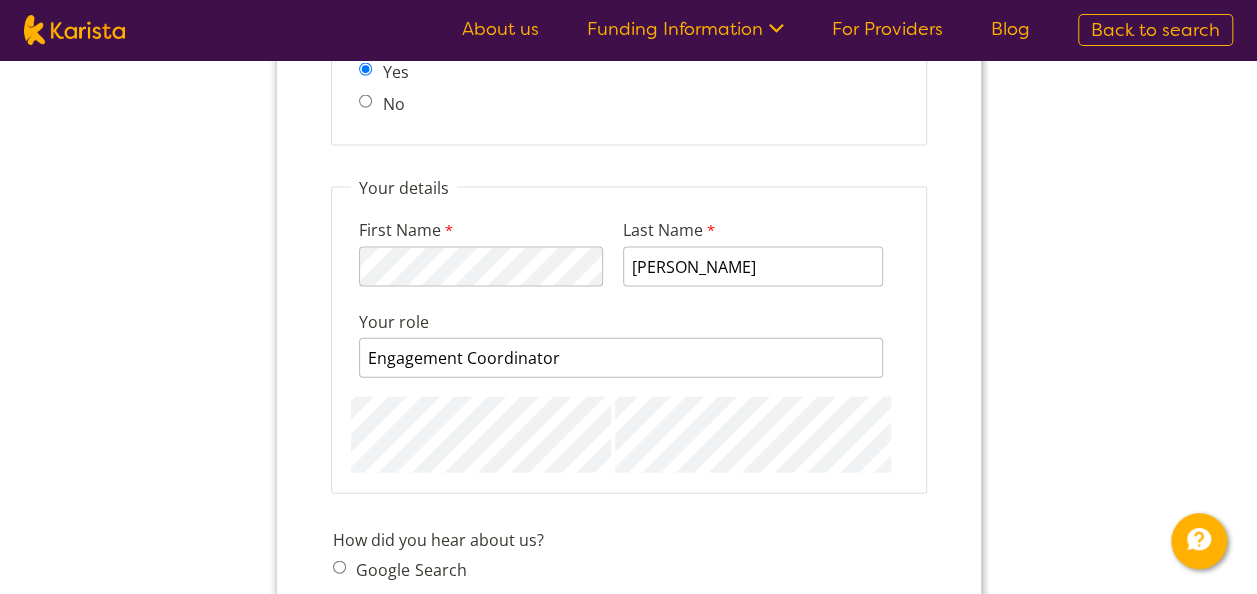 type on "Beyond Choice" 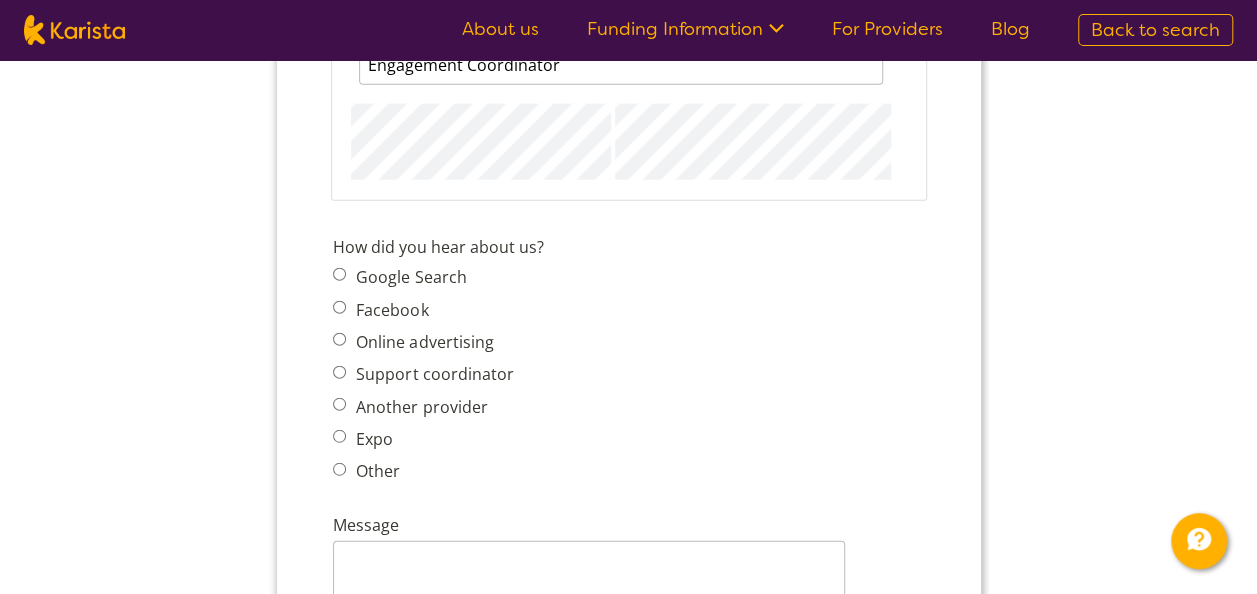 scroll, scrollTop: 2350, scrollLeft: 0, axis: vertical 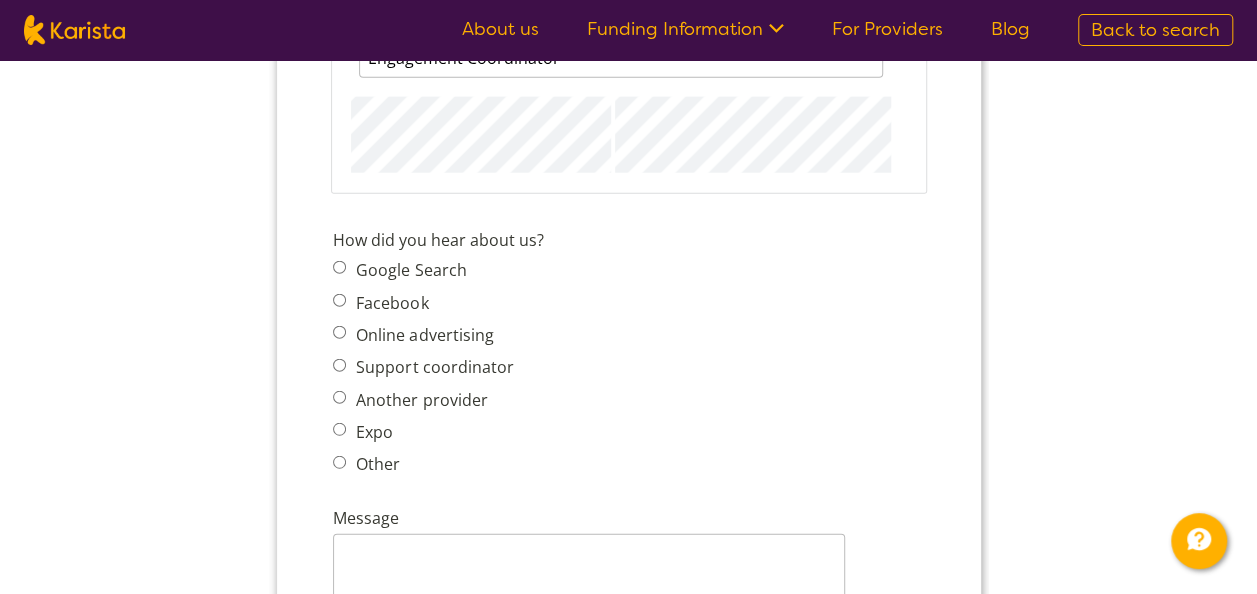 click on "Google Search" at bounding box center [407, 270] 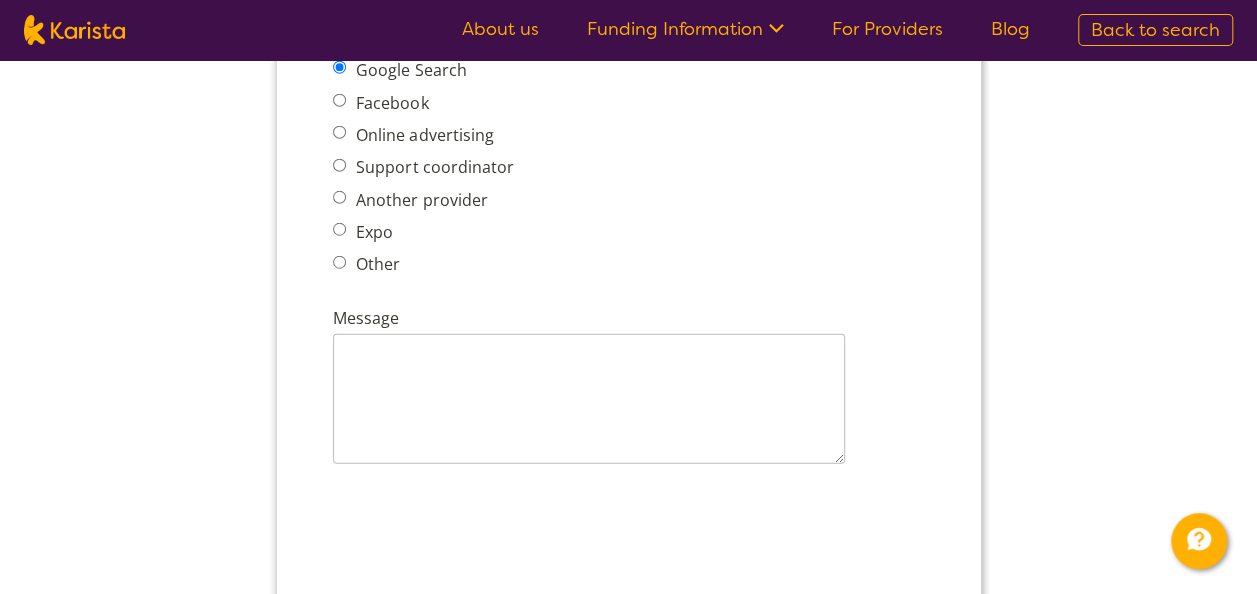 scroll, scrollTop: 2750, scrollLeft: 0, axis: vertical 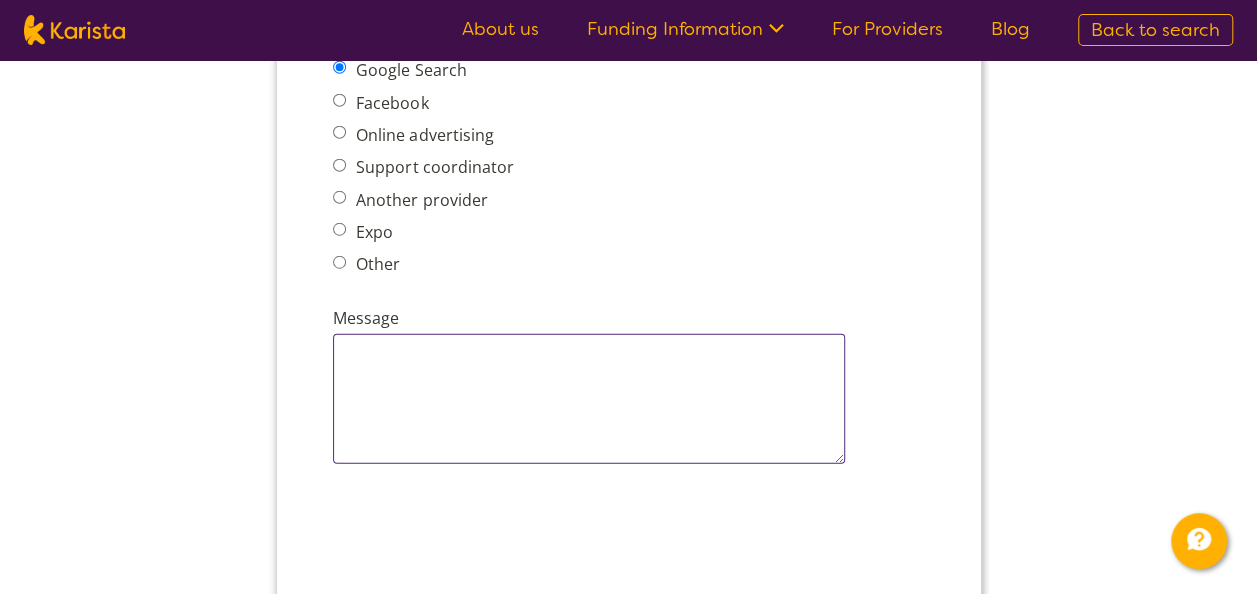 click on "Message" at bounding box center [588, 399] 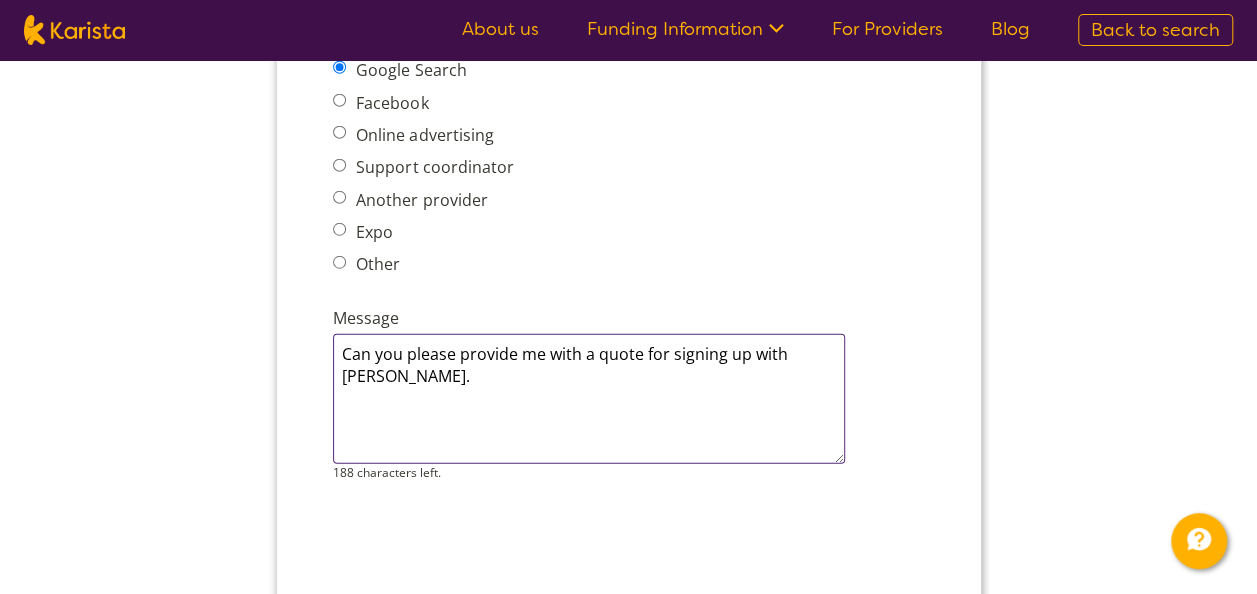 click on "Can you please provide me with a quote for signing up with [PERSON_NAME]." at bounding box center (588, 399) 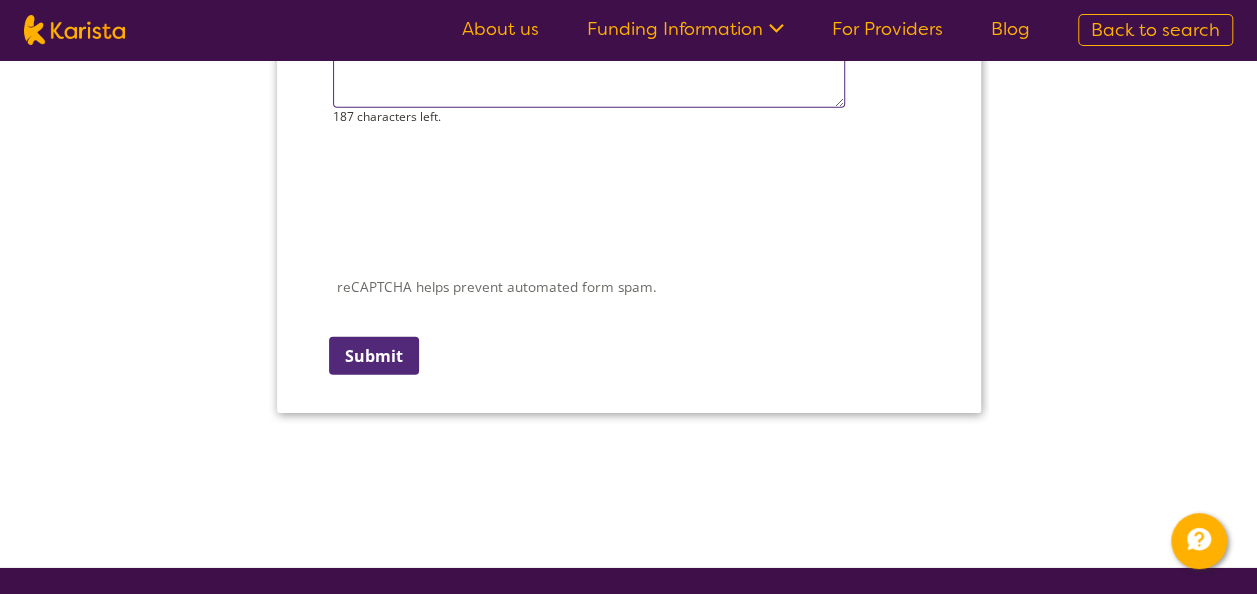 scroll, scrollTop: 2950, scrollLeft: 0, axis: vertical 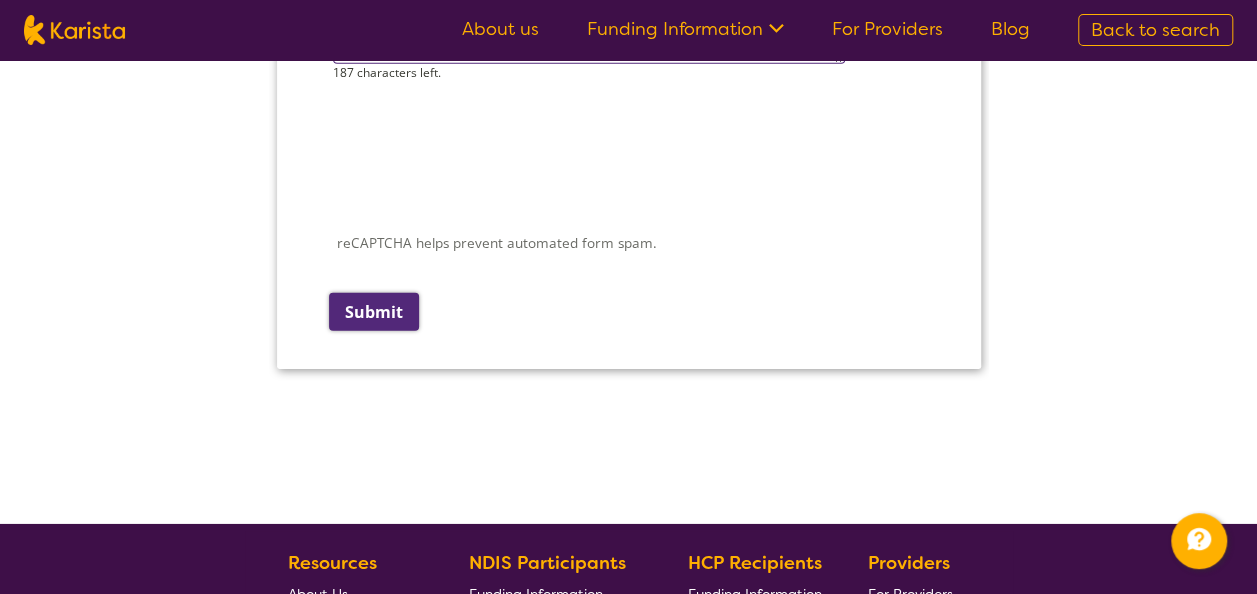 type on "Can you please provide me with a quote for signing up with [PERSON_NAME]." 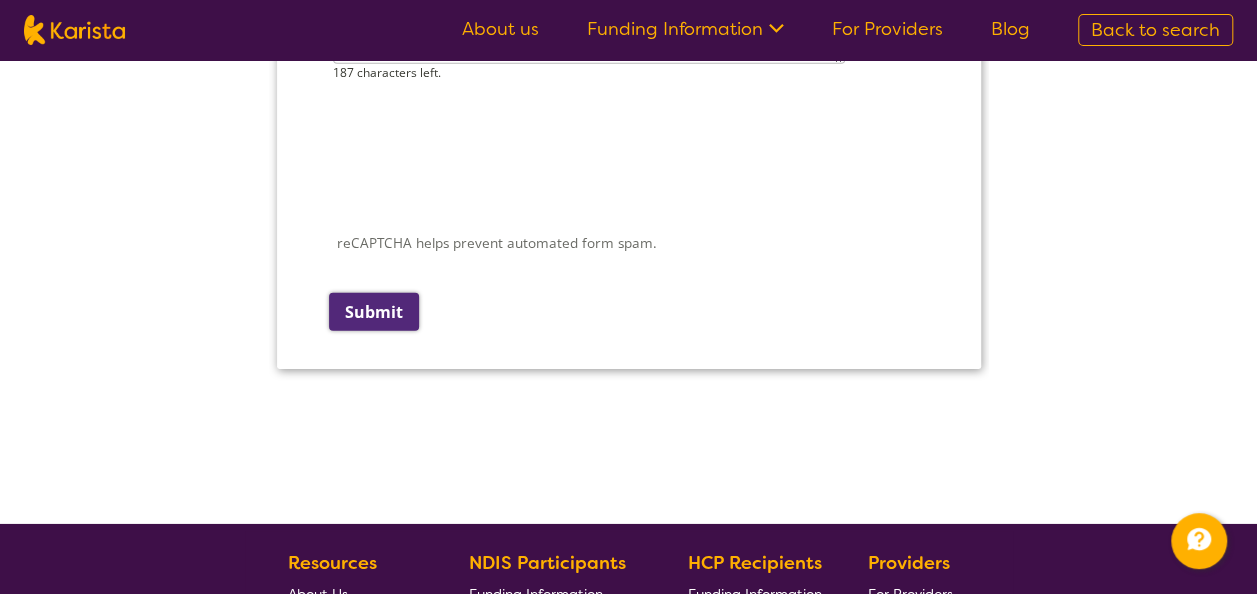 click on "reCAPTCHA helps prevent automated form spam.
The submit button will be disabled until you complete the CAPTCHA.
Submit" at bounding box center (628, 214) 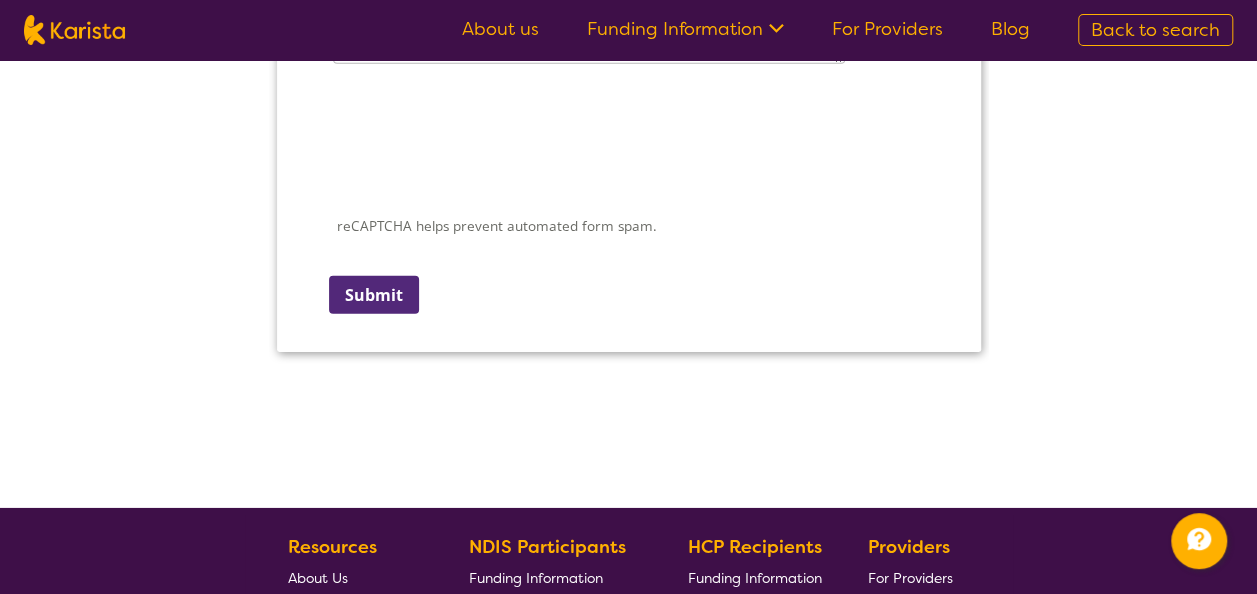 click on "reCAPTCHA helps prevent automated form spam.
The submit button will be disabled until you complete the CAPTCHA.
Submit" at bounding box center [628, 197] 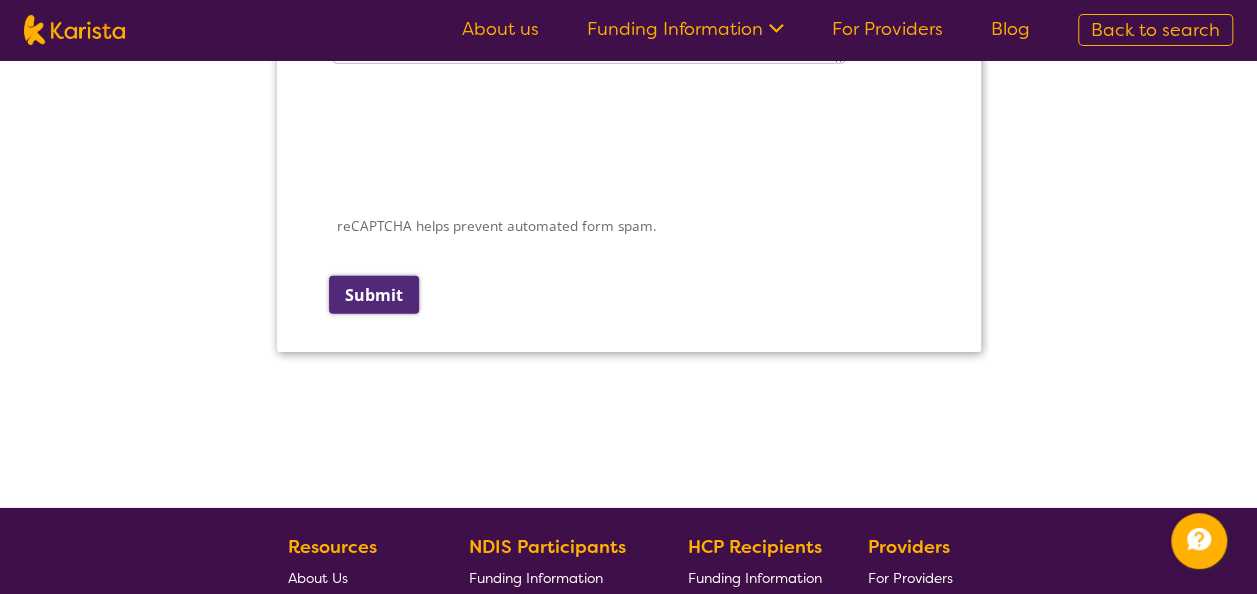 click on "Submit" at bounding box center [373, 295] 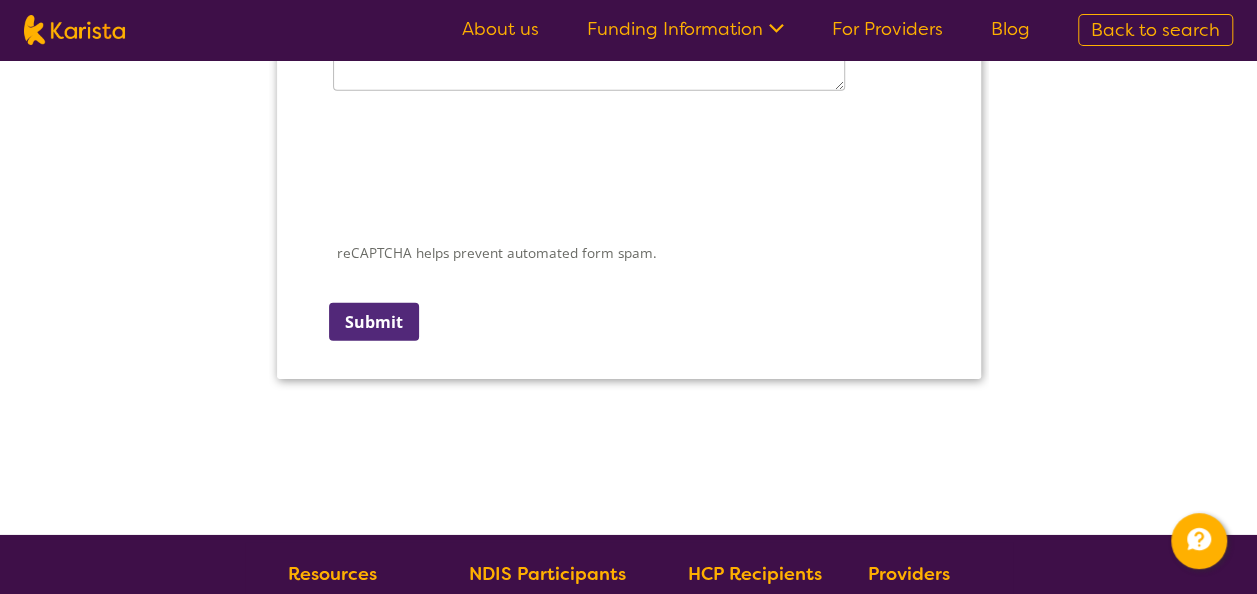 scroll, scrollTop: 30, scrollLeft: 0, axis: vertical 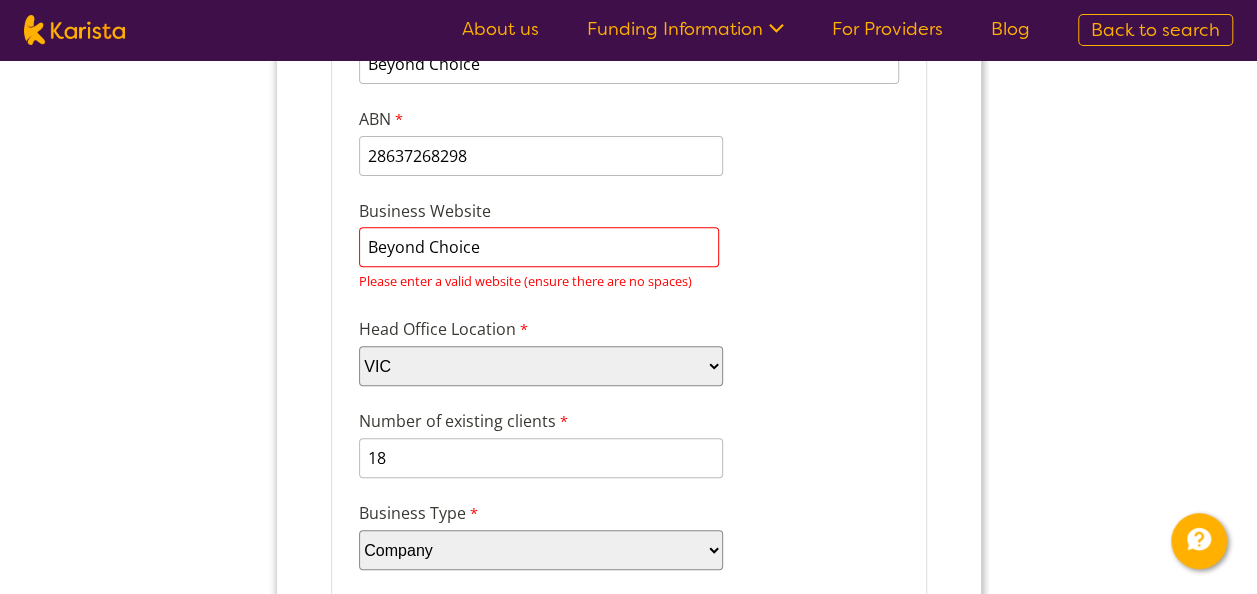 click on "Beyond Choice" at bounding box center (538, 247) 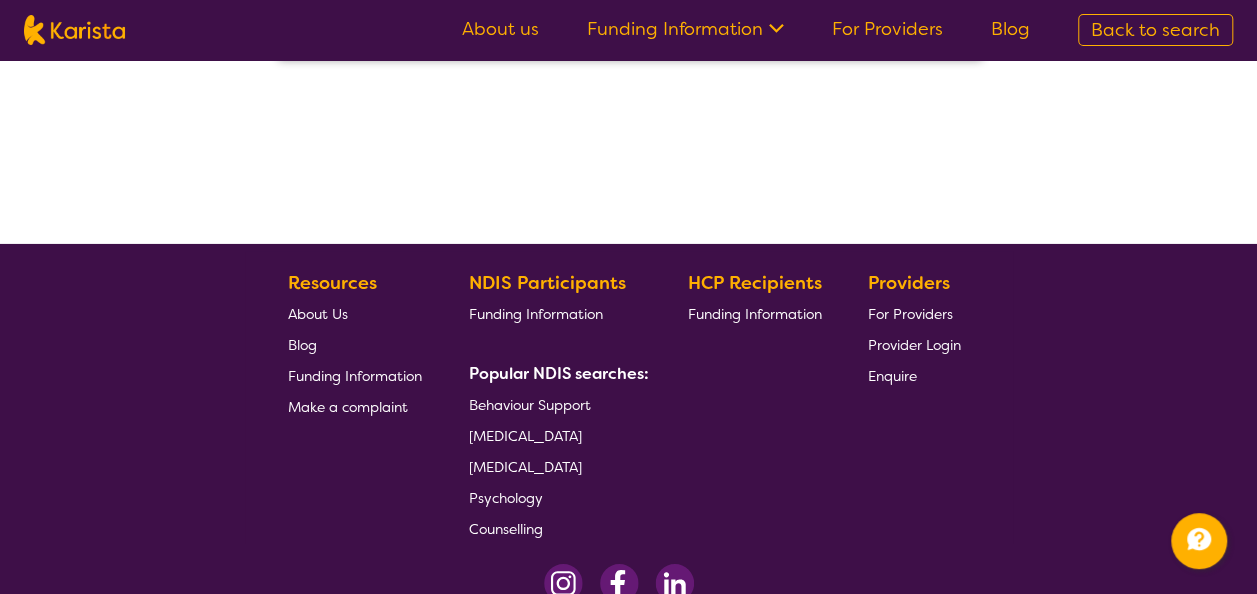 scroll, scrollTop: 3176, scrollLeft: 0, axis: vertical 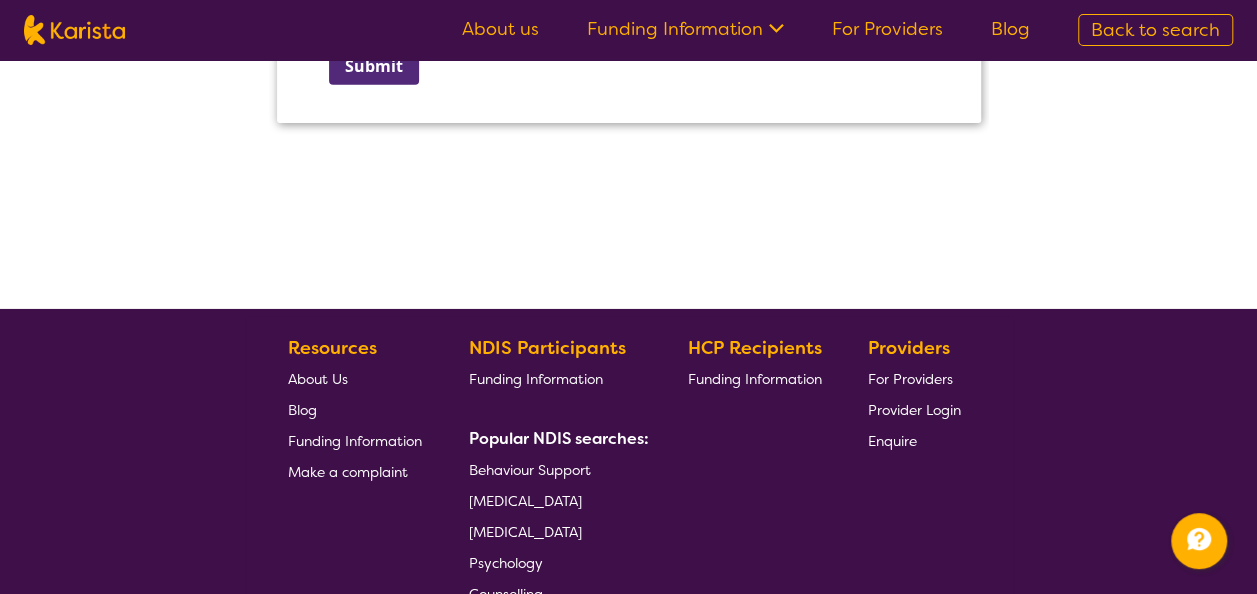 drag, startPoint x: 384, startPoint y: 75, endPoint x: 803, endPoint y: -2553, distance: 2661.1924 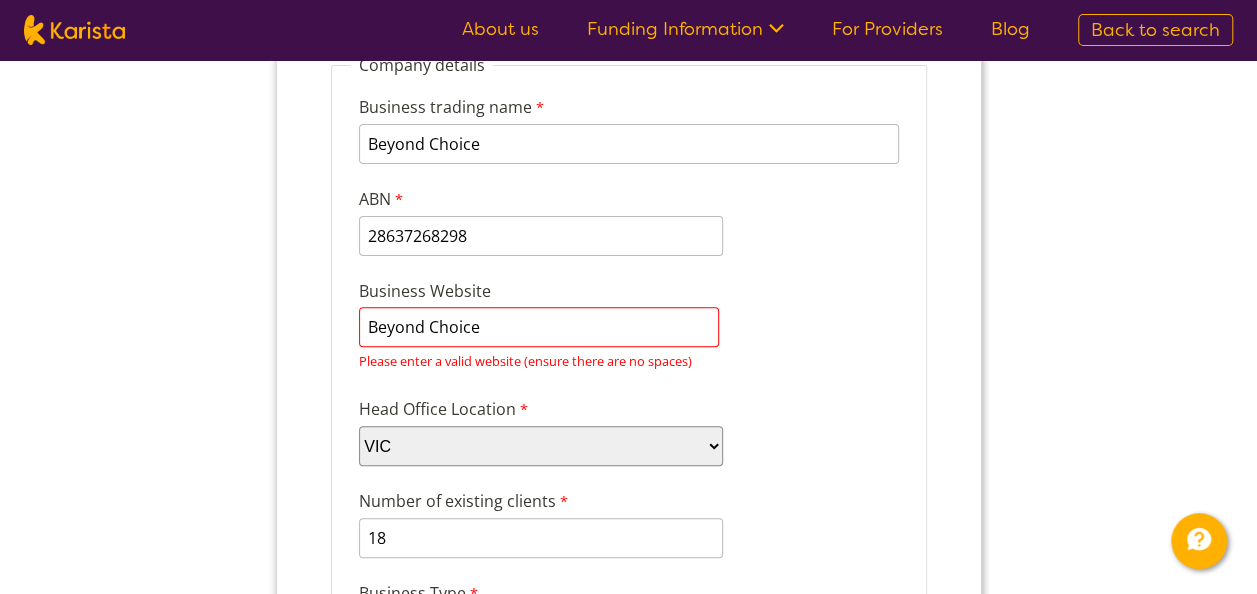 scroll, scrollTop: 300, scrollLeft: 0, axis: vertical 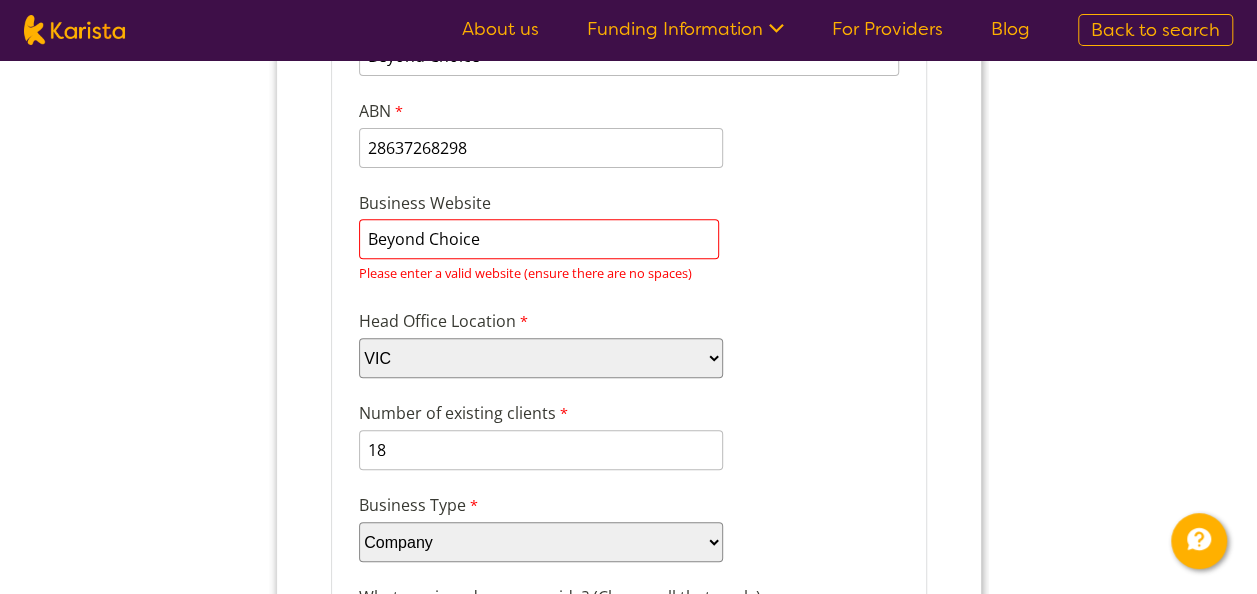 drag, startPoint x: 495, startPoint y: 236, endPoint x: 327, endPoint y: 230, distance: 168.1071 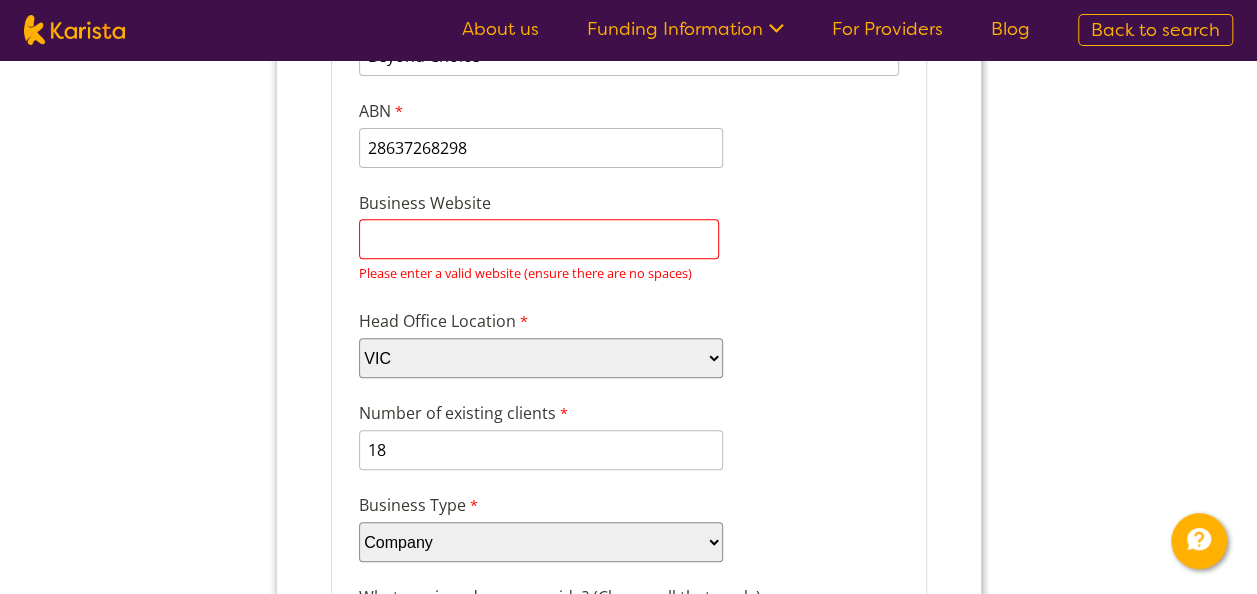 type 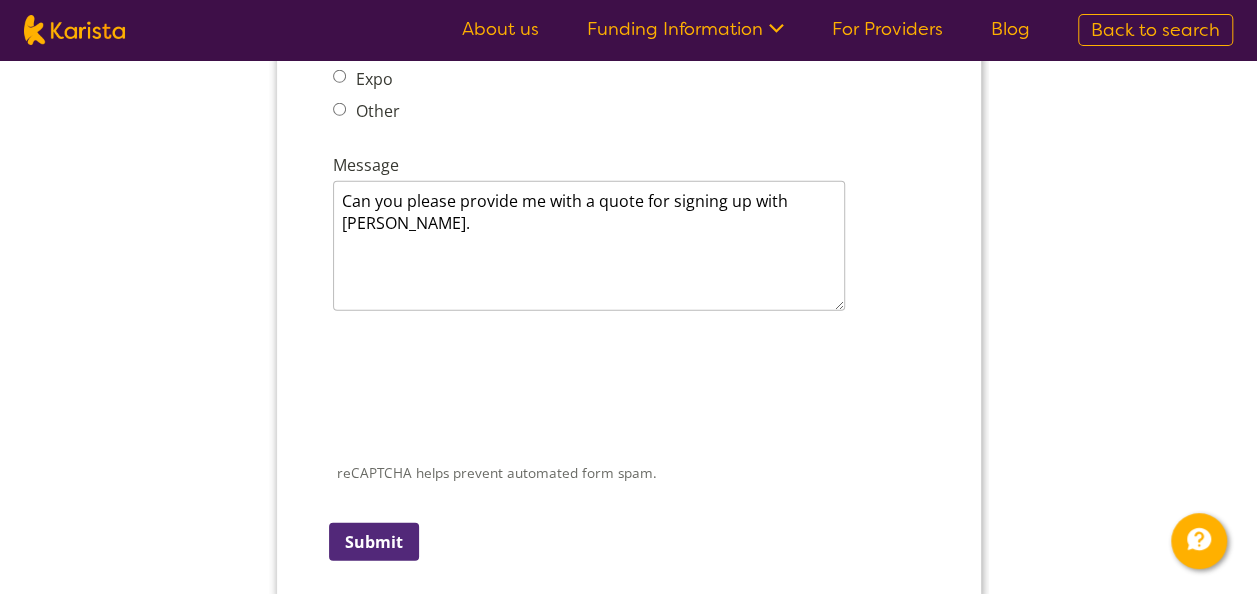 scroll, scrollTop: 2800, scrollLeft: 0, axis: vertical 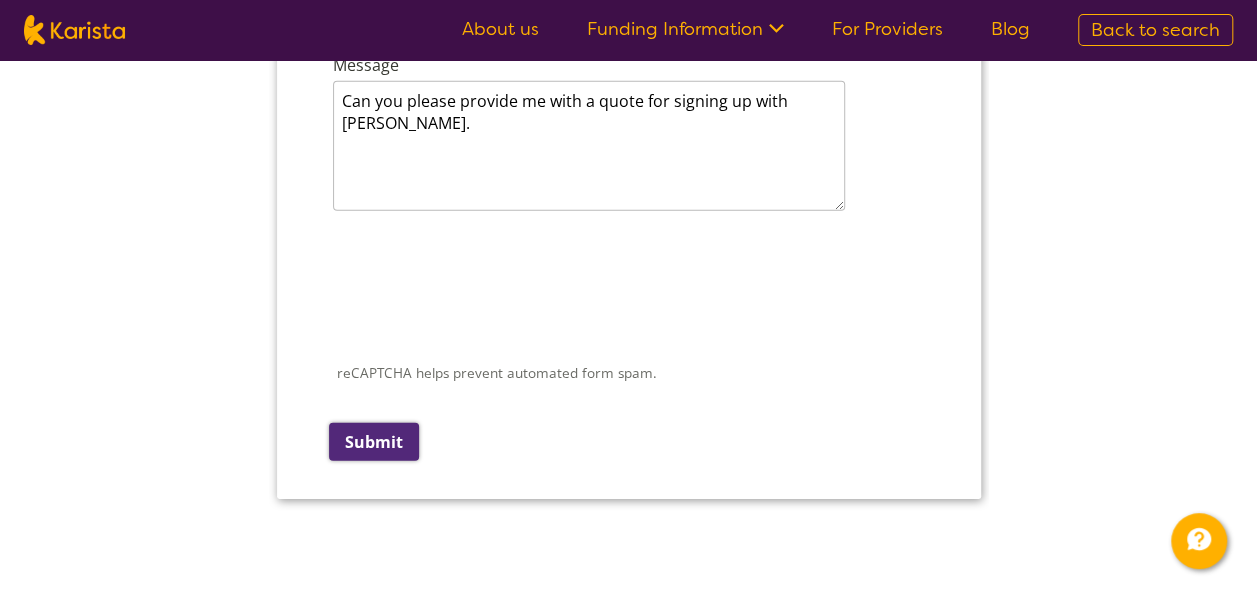 click on "Submit" at bounding box center [373, 442] 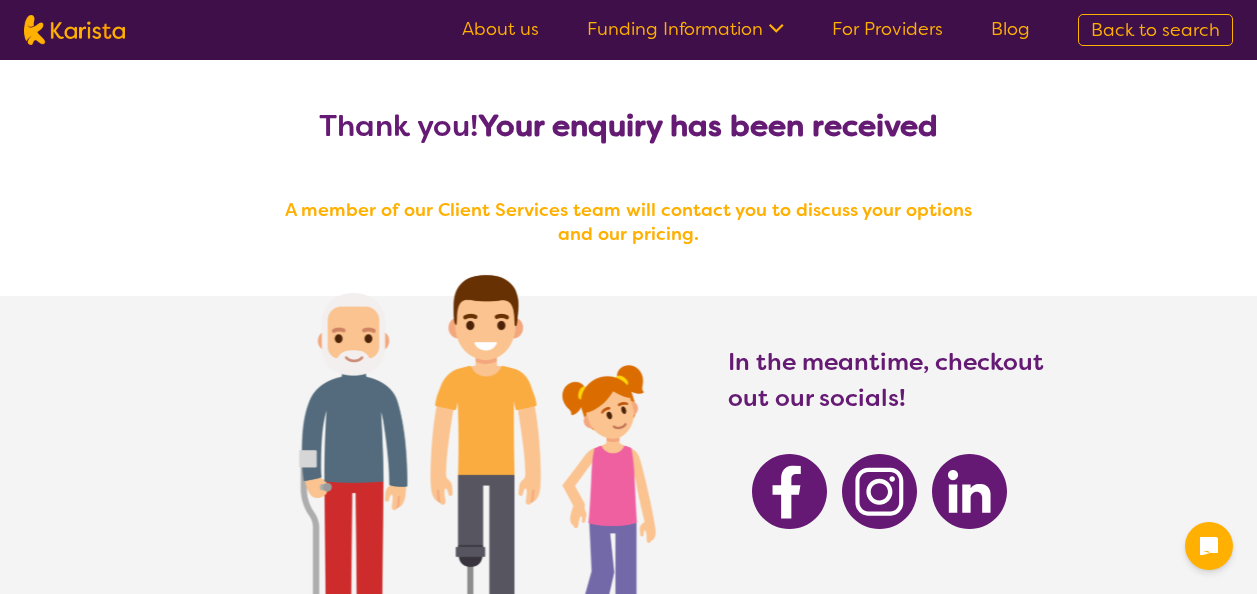 scroll, scrollTop: 0, scrollLeft: 0, axis: both 